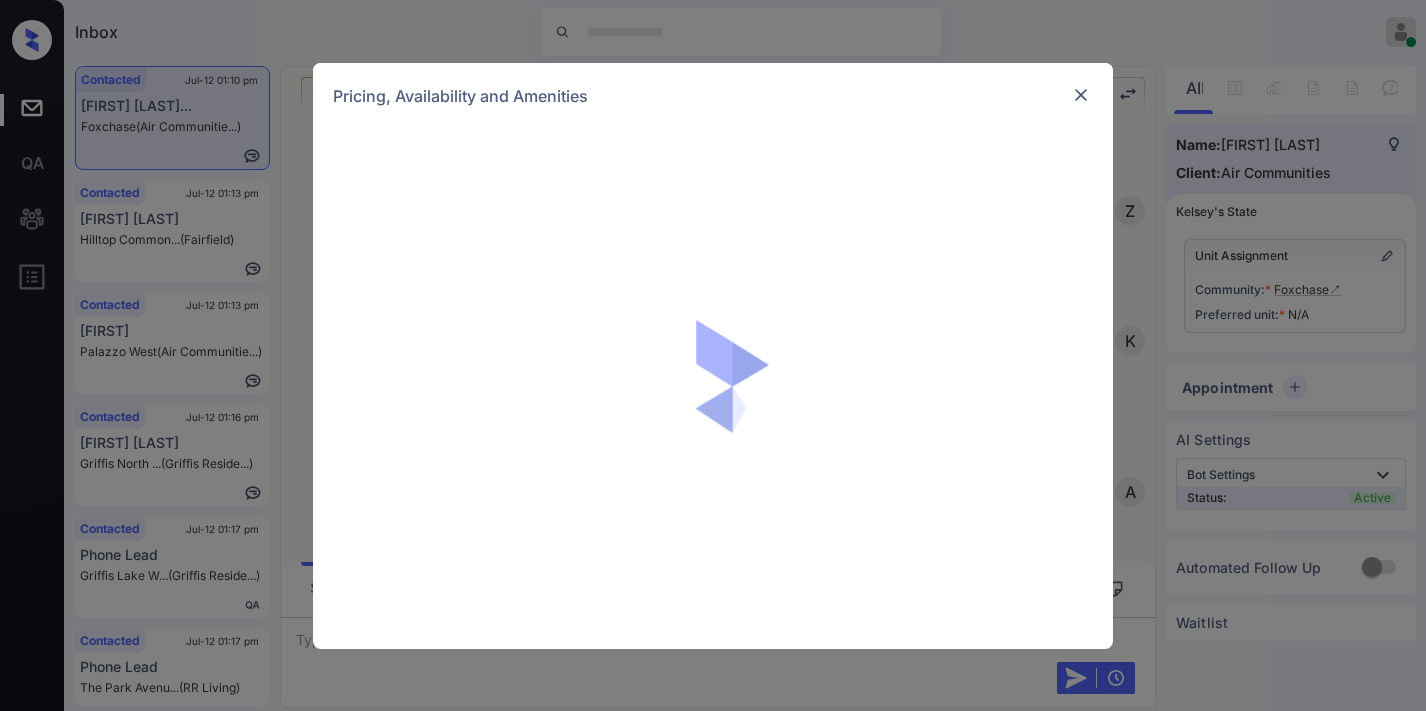 scroll, scrollTop: 0, scrollLeft: 0, axis: both 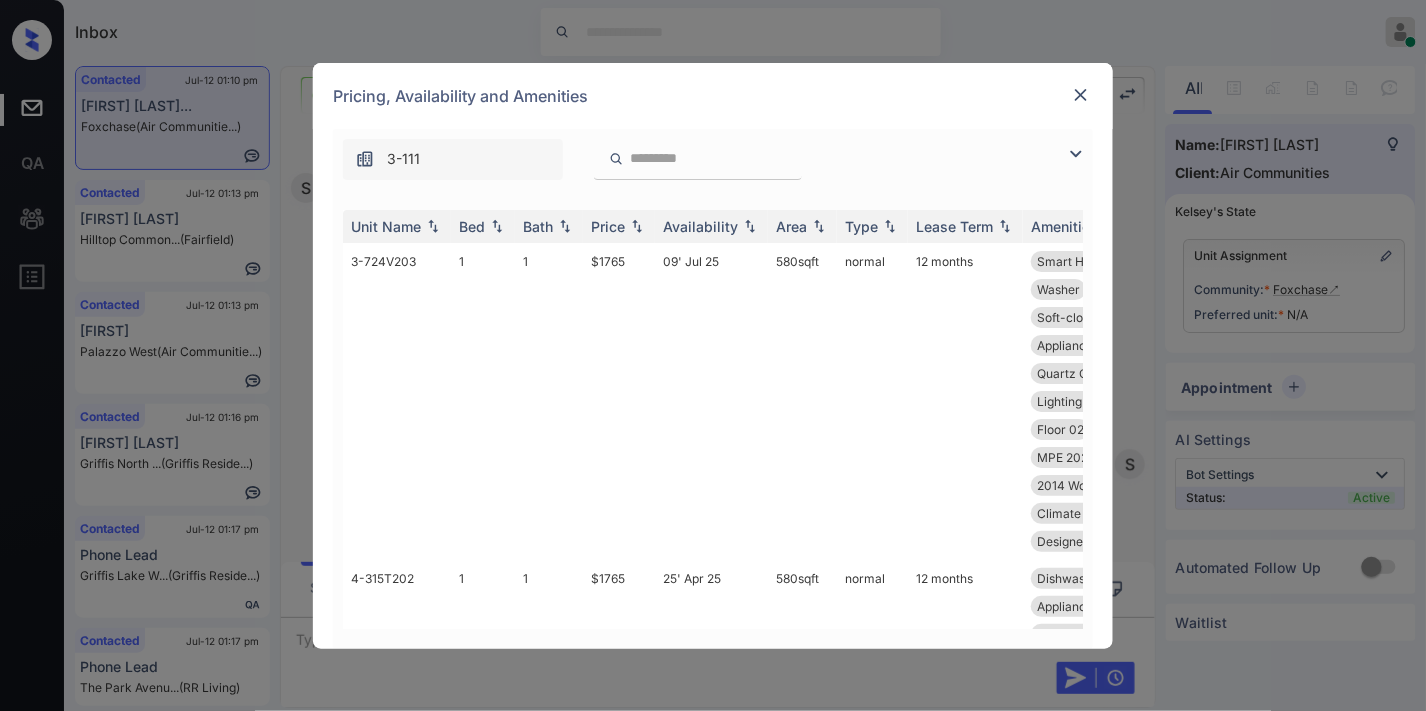 click at bounding box center [637, 226] 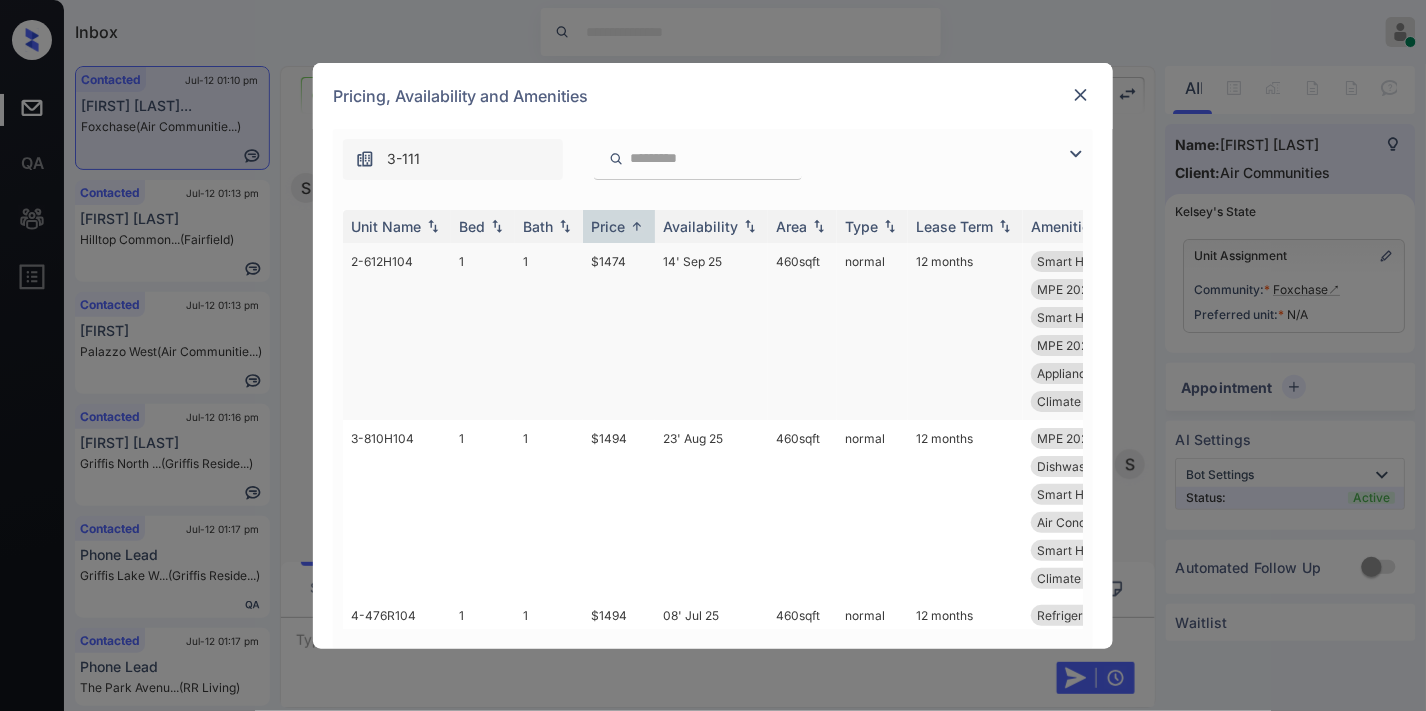 click on "$1474" at bounding box center (619, 331) 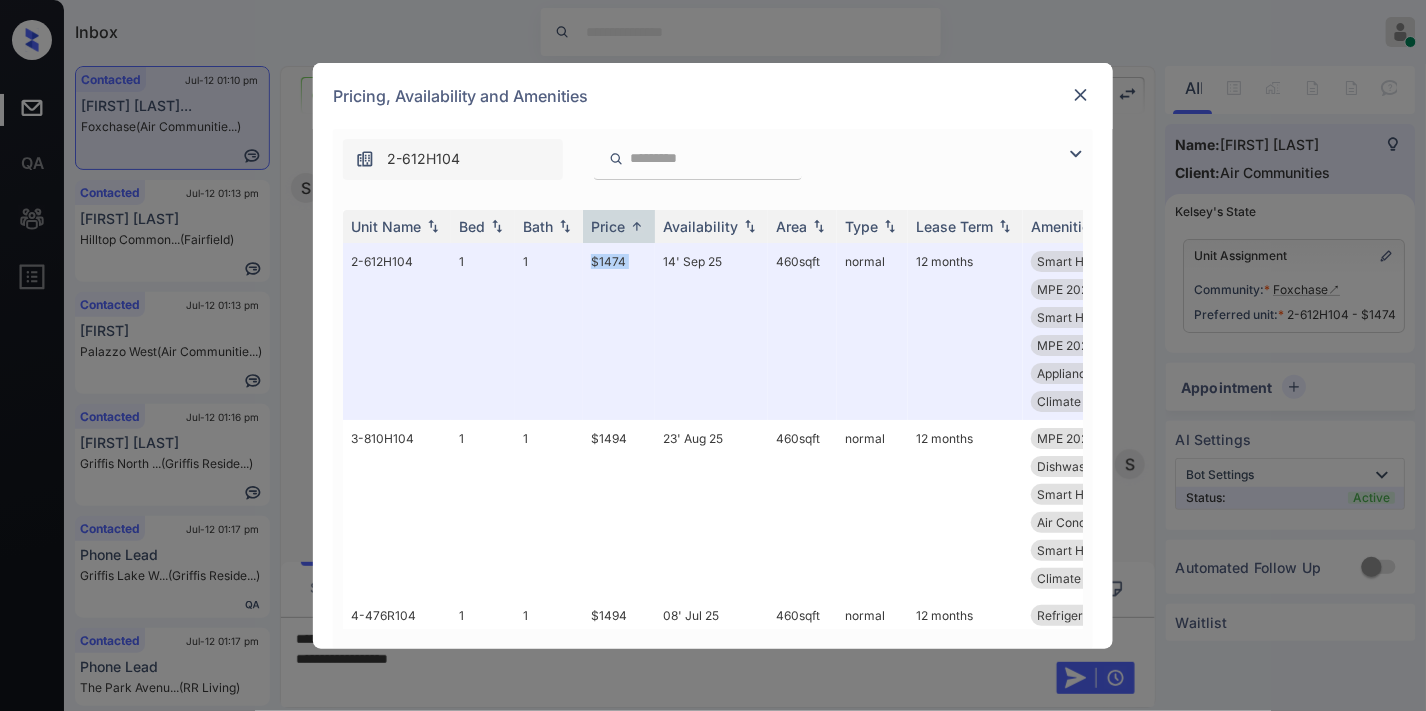 click at bounding box center [1081, 95] 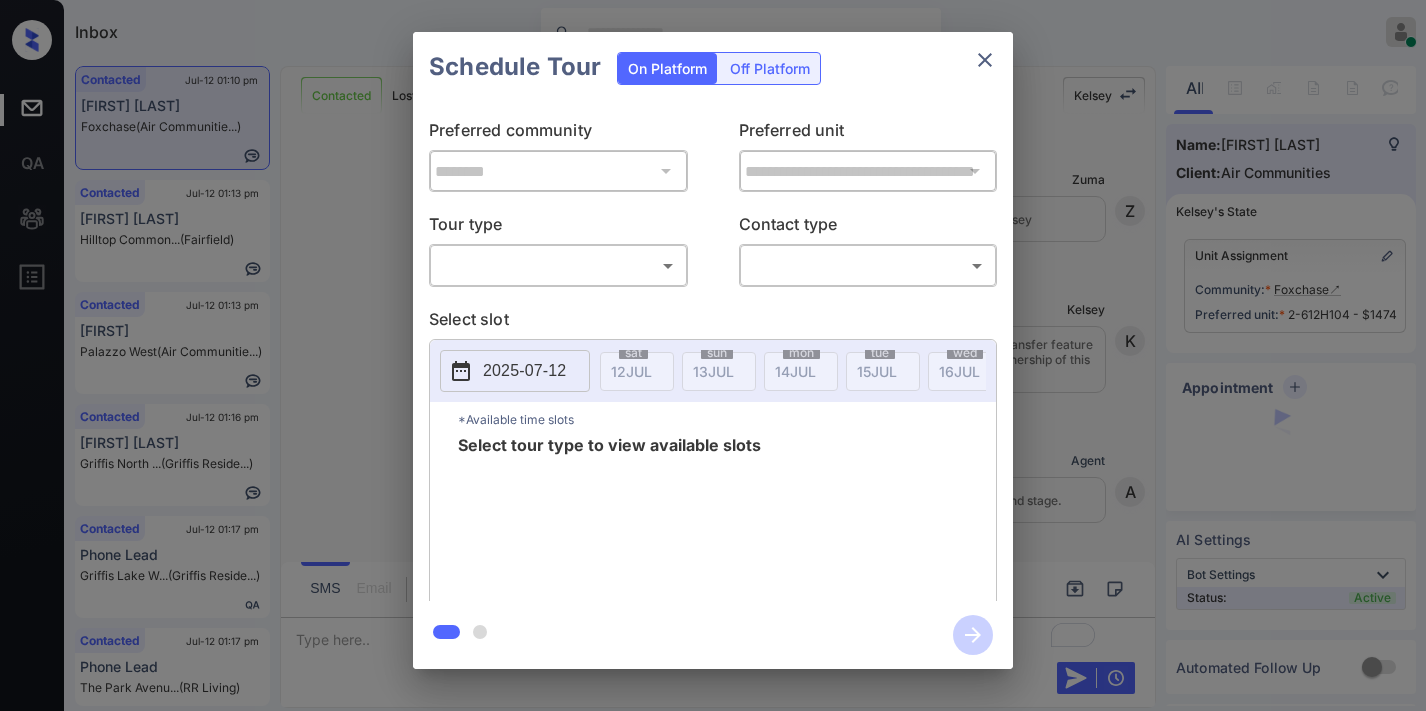 scroll, scrollTop: 0, scrollLeft: 0, axis: both 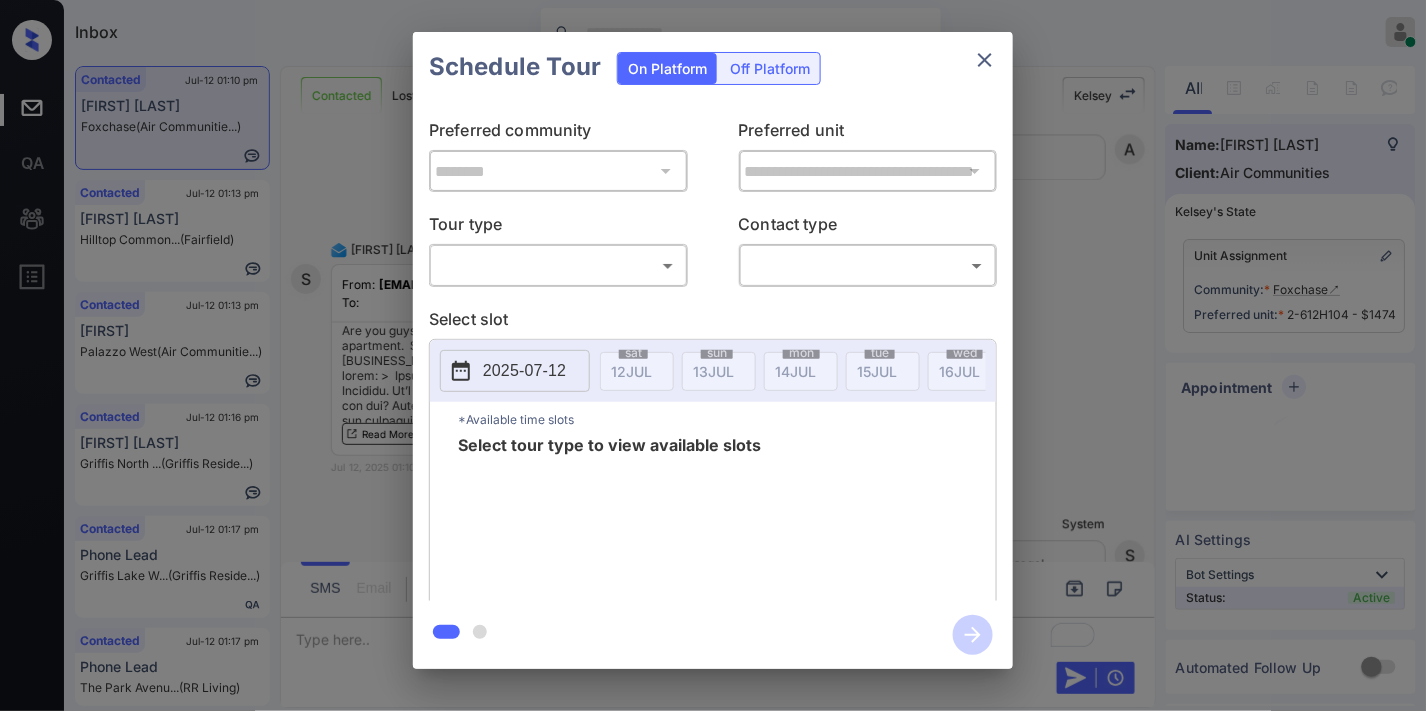click on "Inbox Samantha Soliven Online Set yourself   offline Set yourself   on break Profile Switch to  dark  mode Sign out Contacted Jul-12 01:10 pm   Sebastian Cowa... Foxchase  (Air Communitie...) Contacted Jul-12 01:13 pm   Zamir Mitchell Hilltop Common...  (Fairfield) Contacted Jul-12 01:13 pm   Brian Palazzo West  (Air Communitie...) Contacted Jul-12 01:16 pm   Len Ruggiero Griffis North ...  (Griffis Reside...) Contacted Jul-12 01:17 pm   Phone Lead Griffis Lake W...  (Griffis Reside...) Contacted Jul-12 01:17 pm   Phone Lead The Park Avenu...  (RR Living) Contacted Lost Lead Sentiment: Angry Upon sliding the acknowledgement:  Lead will move to lost stage. * ​ SMS and call option will be set to opt out. AFM will be turned off for the lead. Kelsey New Message Zuma Lead transferred to leasing agent: kelsey Jul 12, 2025 12:28 pm Z New Message Kelsey Due to the activation of disableLeadTransfer feature flag, Kelsey will no longer transfer ownership of this CRM guest card Jul 12, 2025 12:28 pm K New Message Agent" at bounding box center (713, 355) 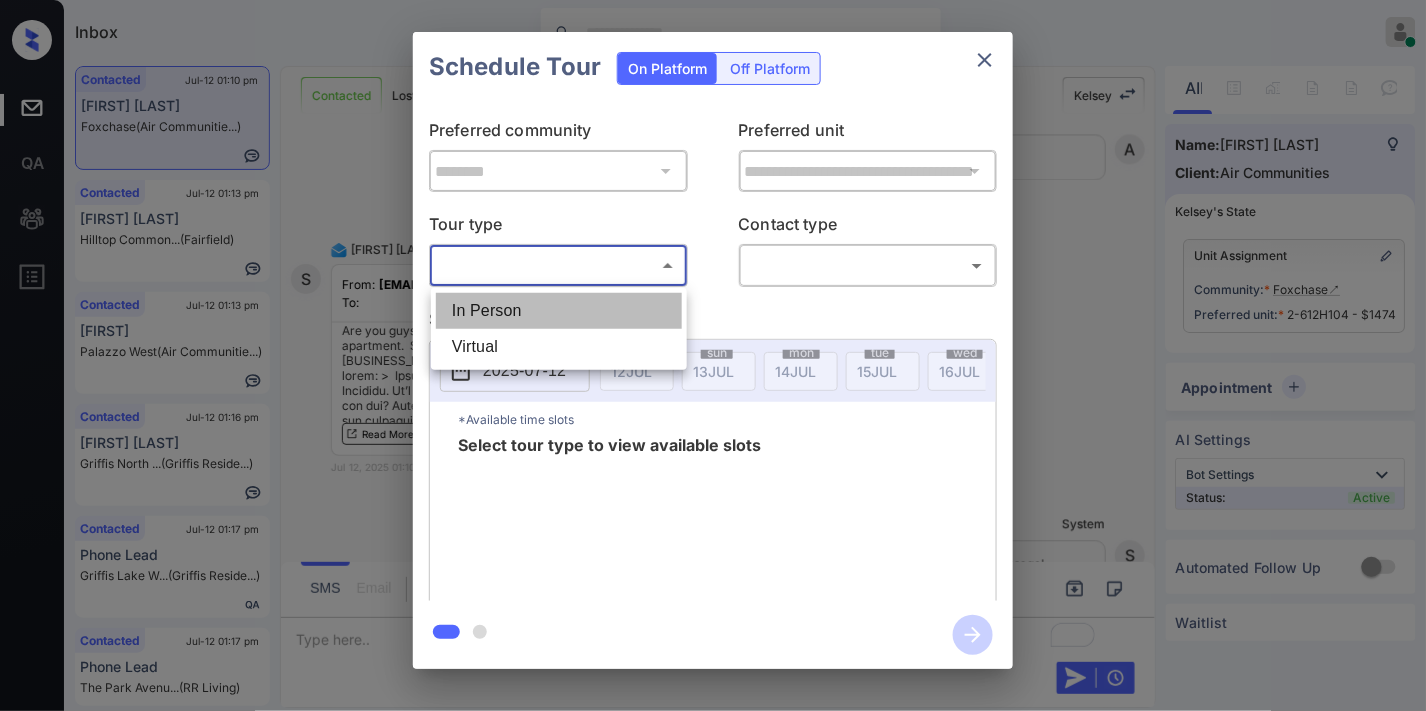 click on "In Person" at bounding box center (559, 311) 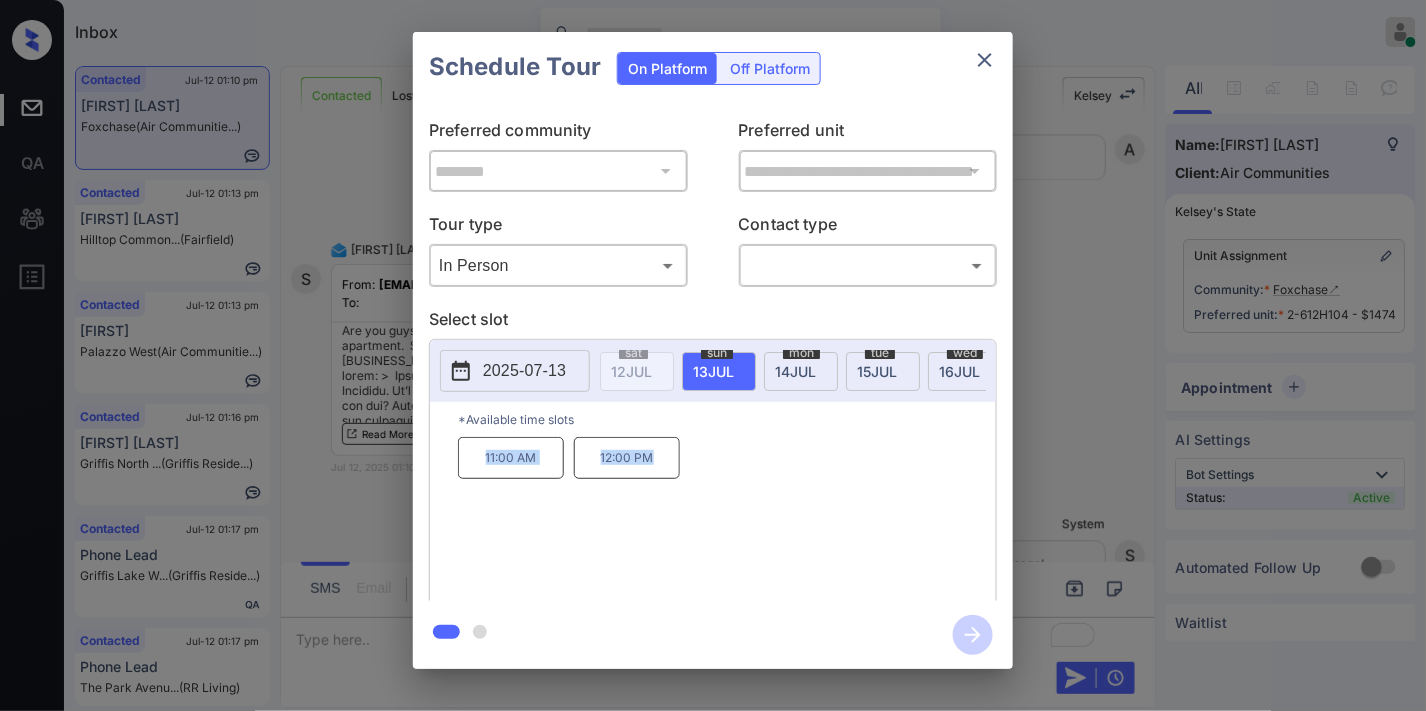 drag, startPoint x: 467, startPoint y: 472, endPoint x: 648, endPoint y: 468, distance: 181.04419 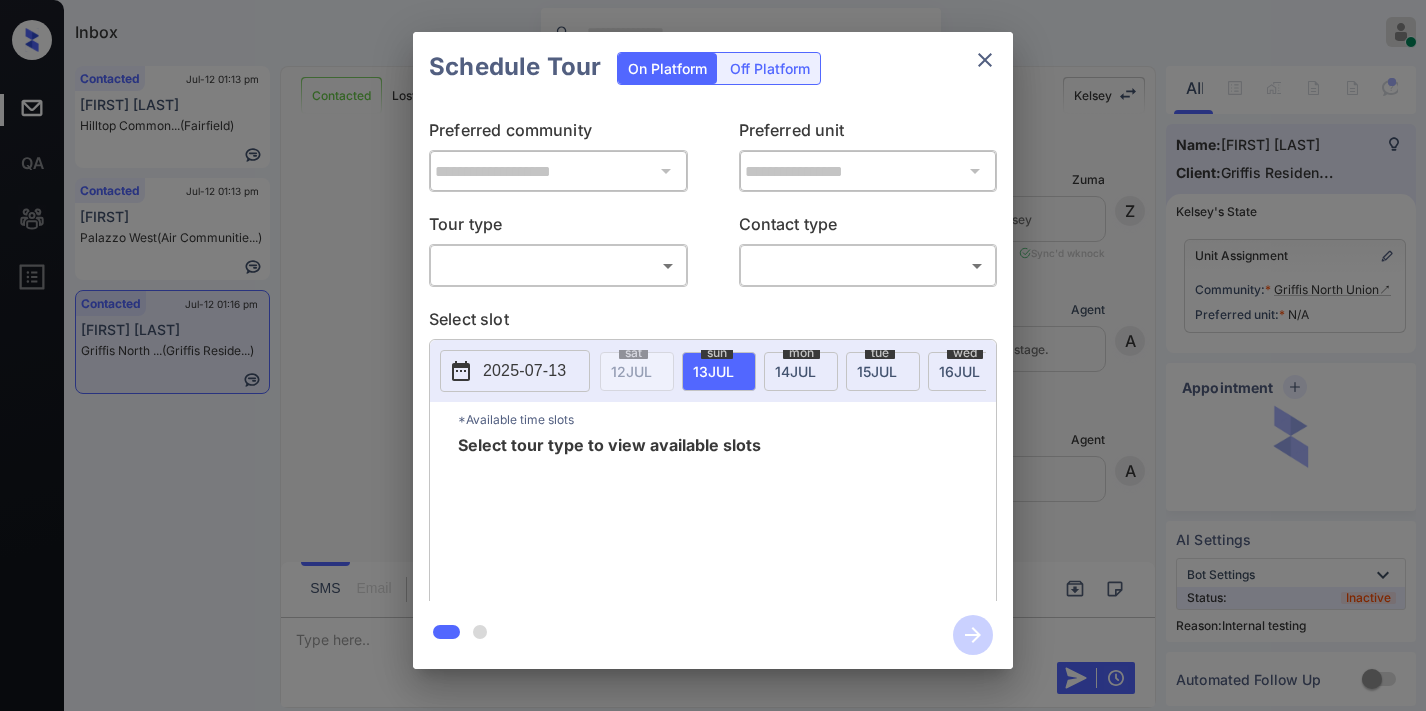 click on "Inbox [FIRST] [LAST] Online Set yourself   offline Set yourself   on break Profile Switch to  dark  mode Sign out Contacted [MONTH]-[NUMBER] [TIME]   [FIRST] [LAST] ([CITY]) Contacted [MONTH]-[NUMBER] [TIME]   [FIRST] [LAST] West  ( [COMPANY] ) Contacted [MONTH]-[NUMBER] [TIME]   [FIRST] [LAST] Griffis North ...  (Griffis [COMPANY]) Contacted Lost Lead Sentiment: Angry Upon sliding the acknowledgement:  Lead will move to lost stage. * ​ SMS and call option will be set to opt out. AFM will be turned off for the lead. [FIRST] [NEW] Message Zuma Lead transferred to leasing agent: [FIRST] [DATE] [TIME]  Sync'd w  knock [FIRST] New Message Agent Lead created via webhook in Inbound stage. [DATE] [TIME] A New Message Agent AFM Request sent to [FIRST]. [DATE] [TIME] A New Message Agent Notes Note: Structured Note:
Move In Date: [DATE]
[DATE] [TIME] A New Message [FIRST] [DATE] [TIME]   | TemplateAFMSms  Sync'd w  knock [FIRST] New Message [FIRST] Lead archived by [FIRST]! [FIRST] New Message" at bounding box center [713, 355] 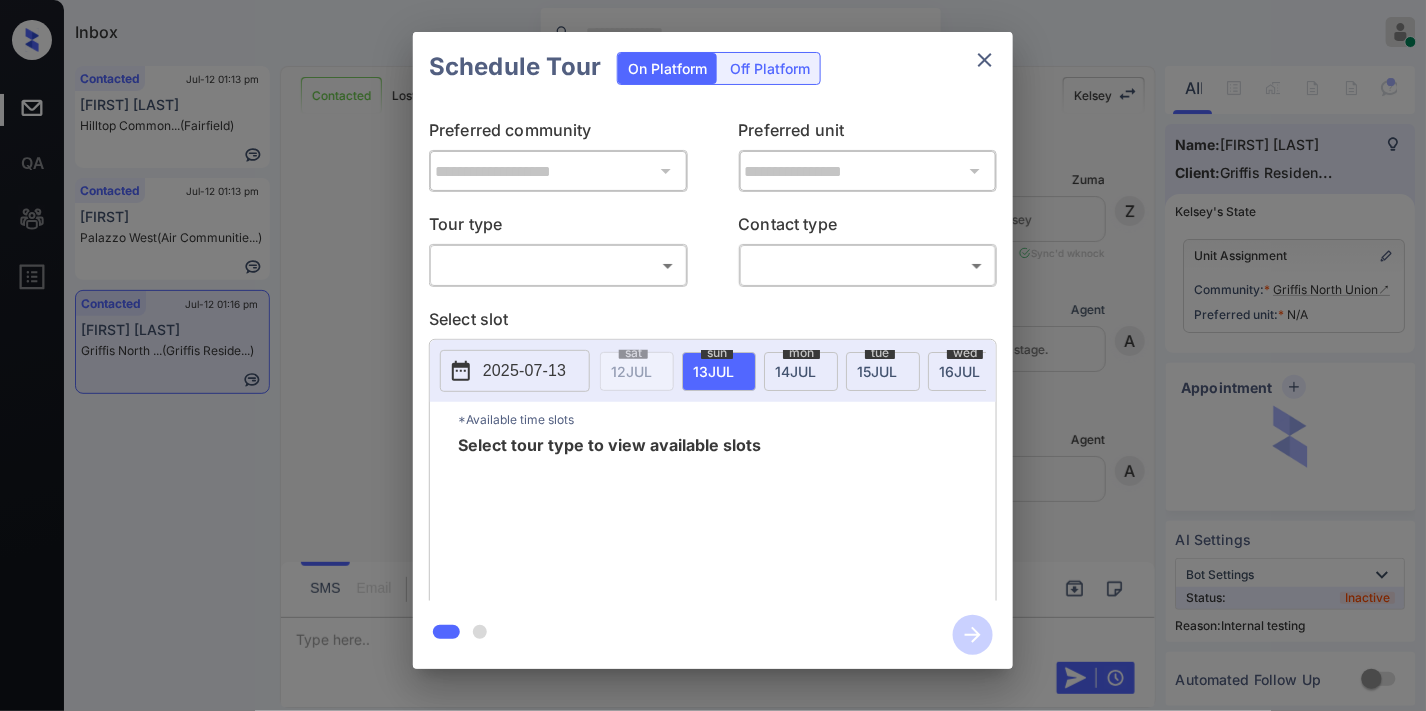 scroll, scrollTop: 3508, scrollLeft: 0, axis: vertical 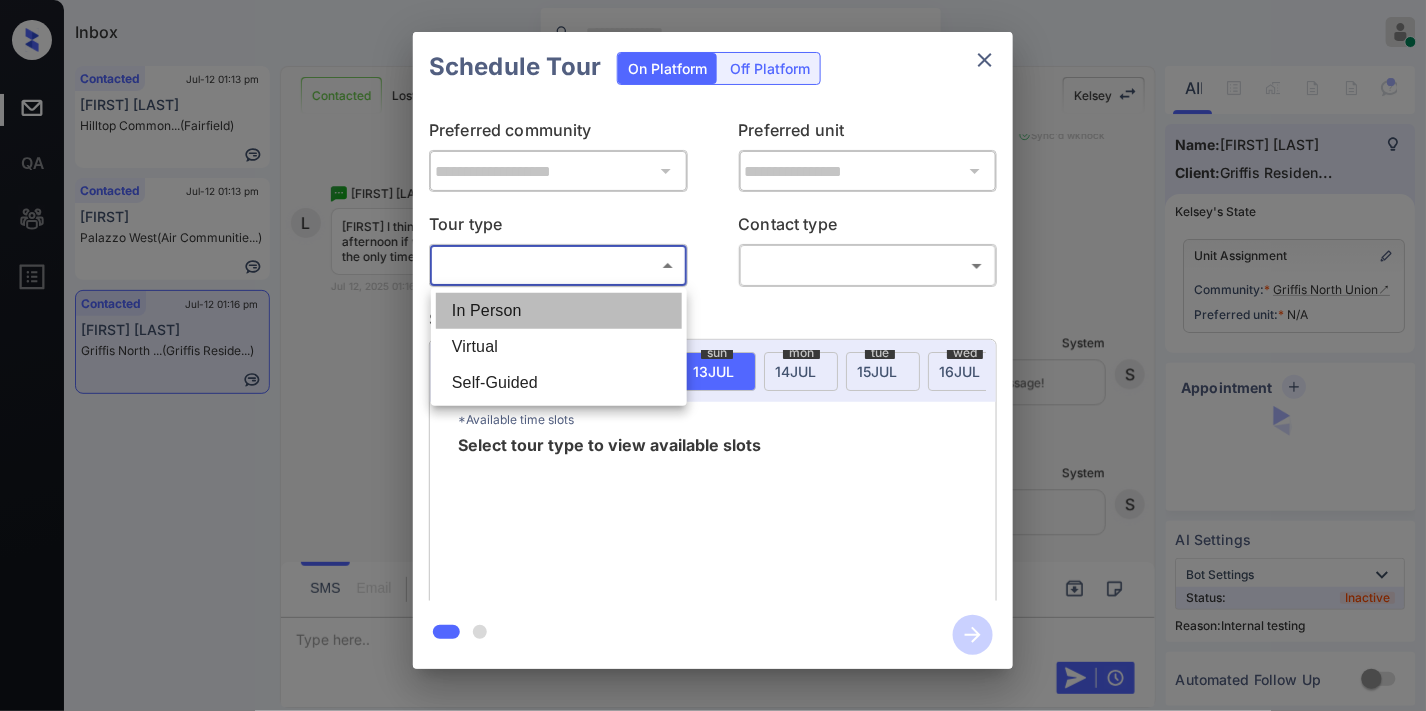 click on "In Person" at bounding box center [559, 311] 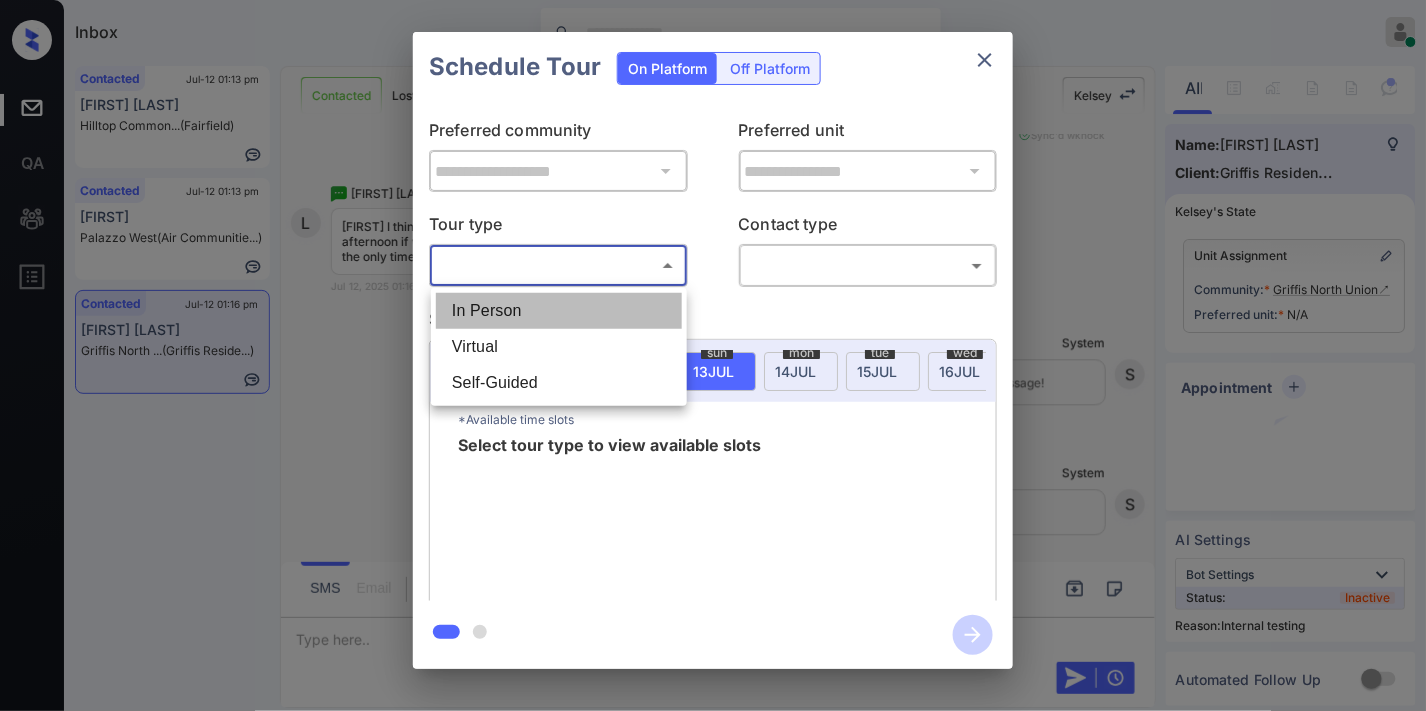type on "********" 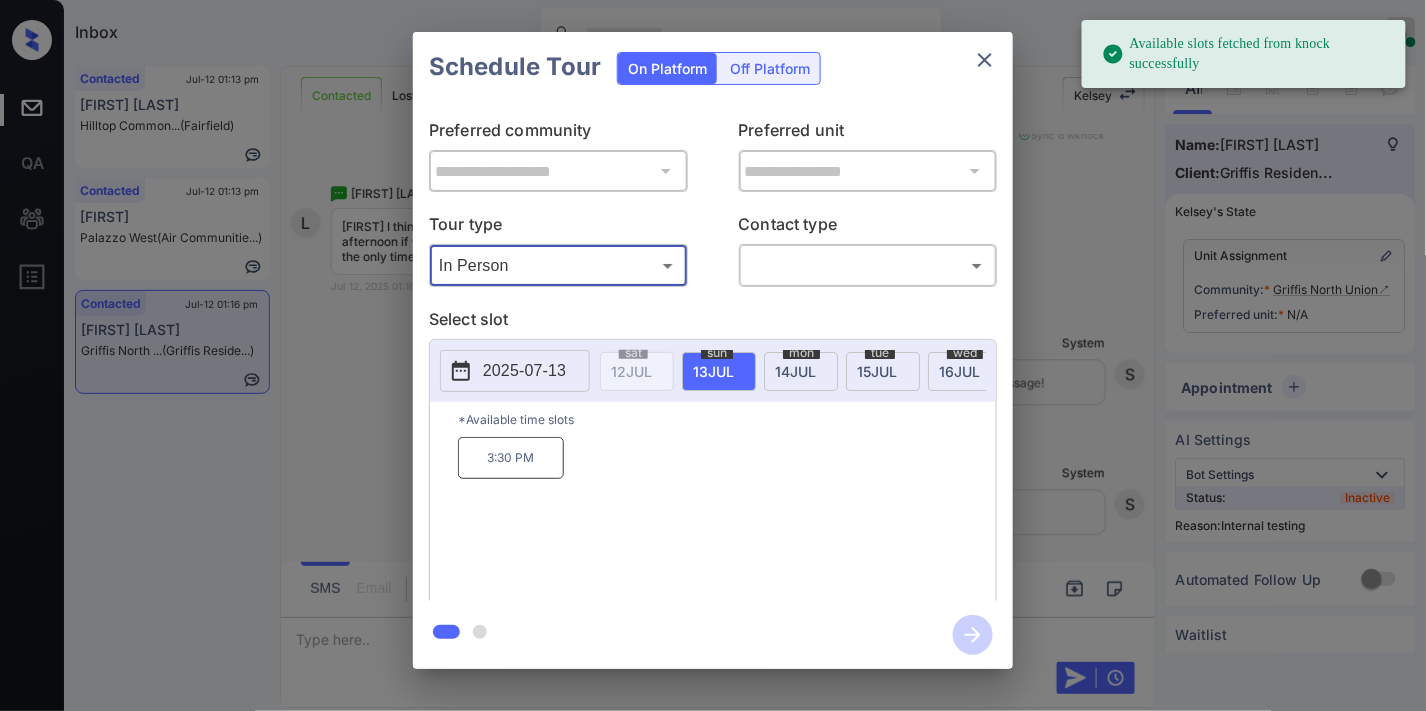 click on "2025-07-13" at bounding box center (524, 371) 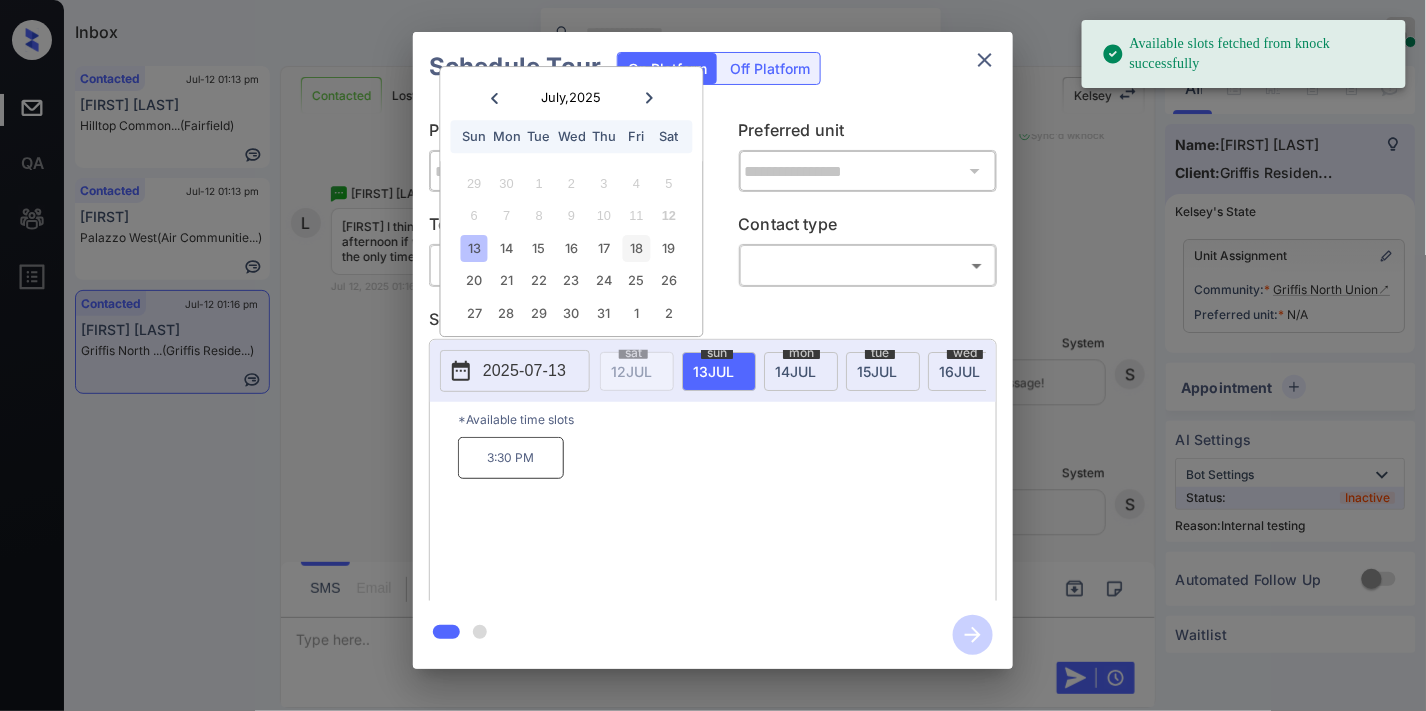 click on "18" at bounding box center [636, 248] 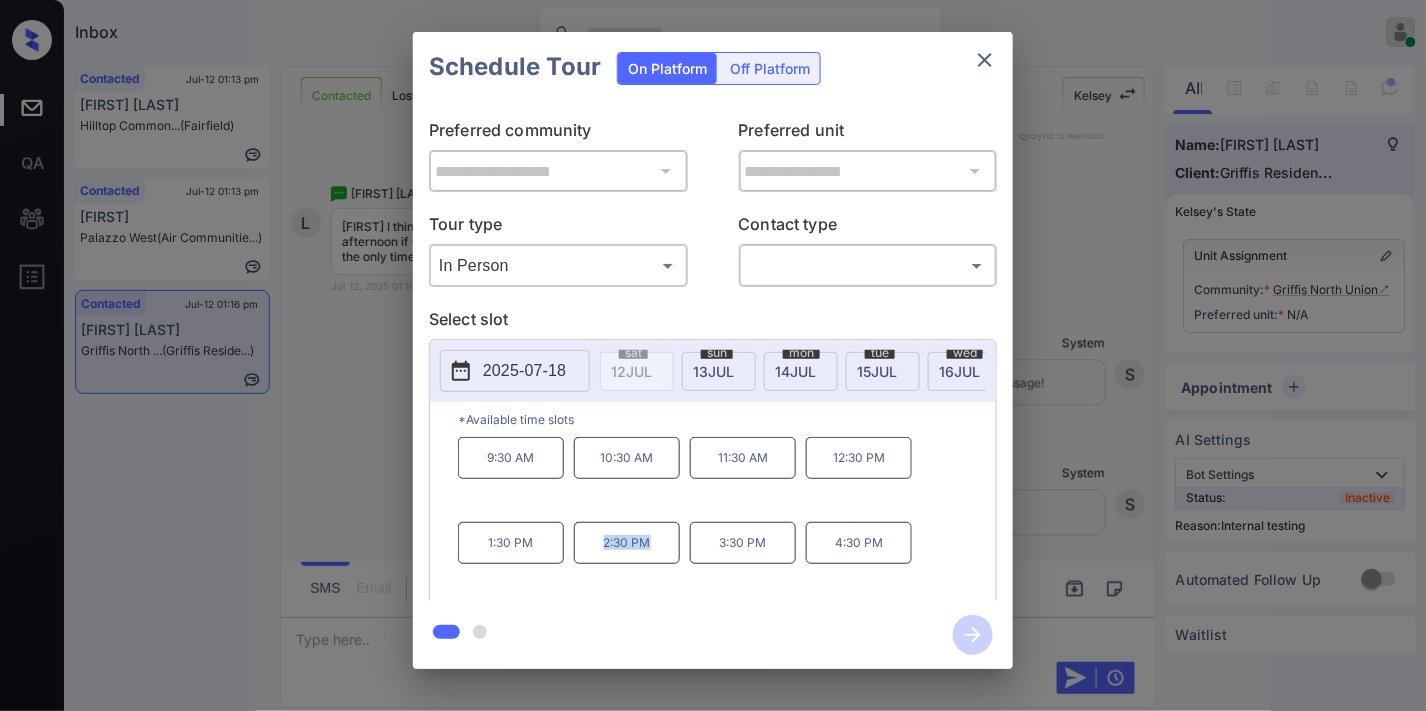 drag, startPoint x: 662, startPoint y: 557, endPoint x: 582, endPoint y: 555, distance: 80.024994 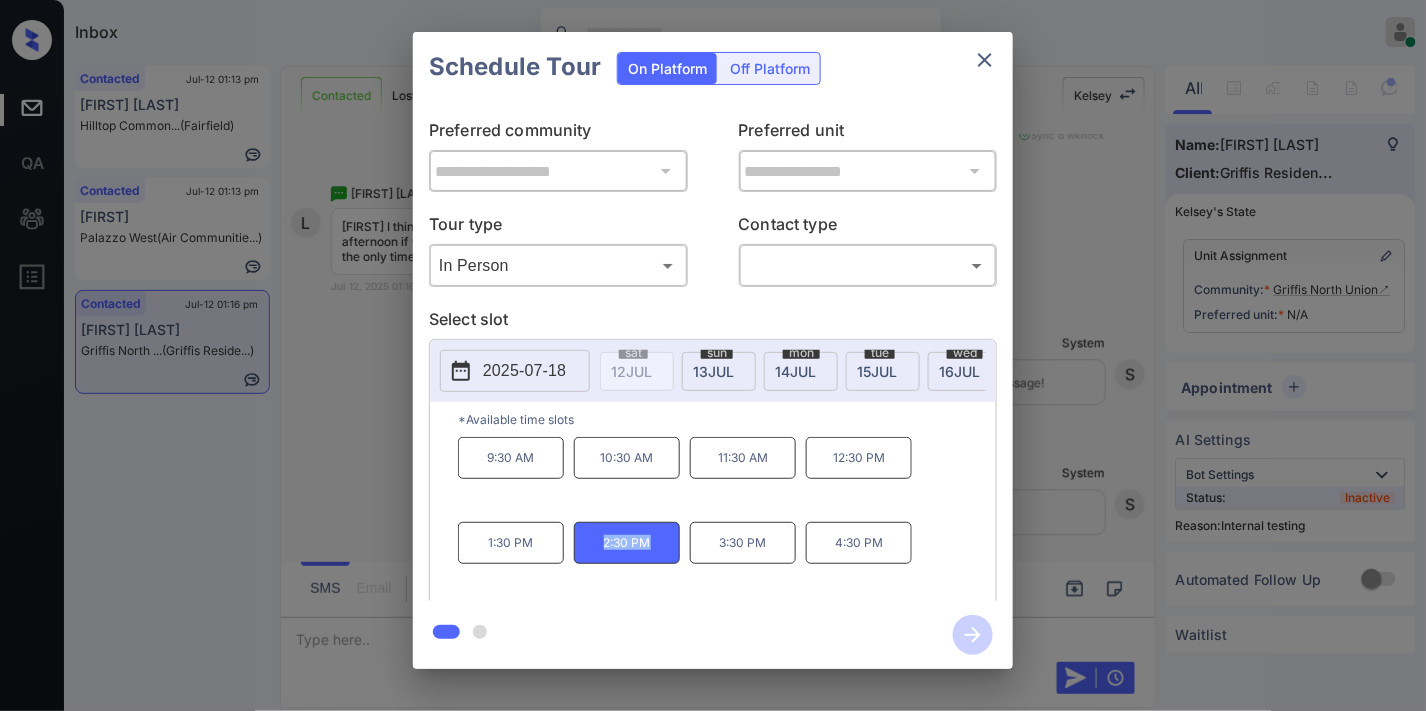 copy on "2:30 PM" 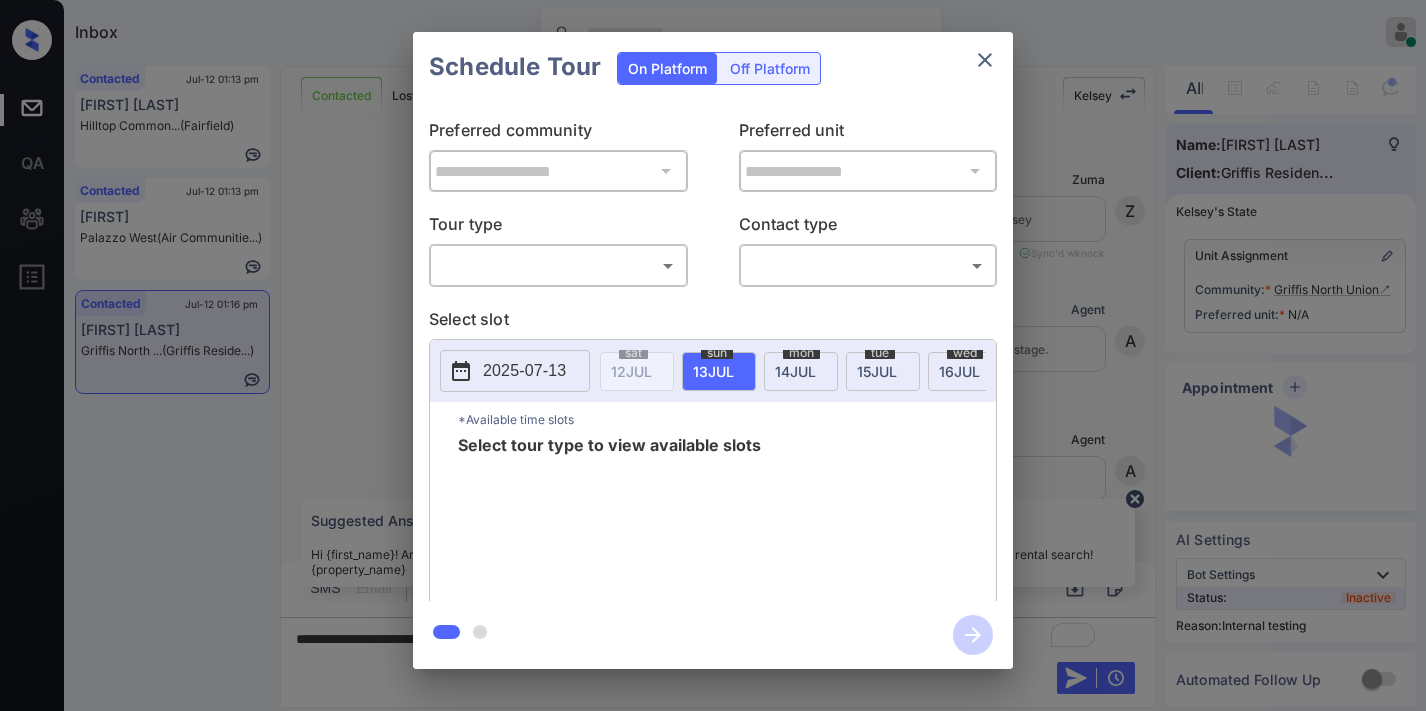scroll, scrollTop: 0, scrollLeft: 0, axis: both 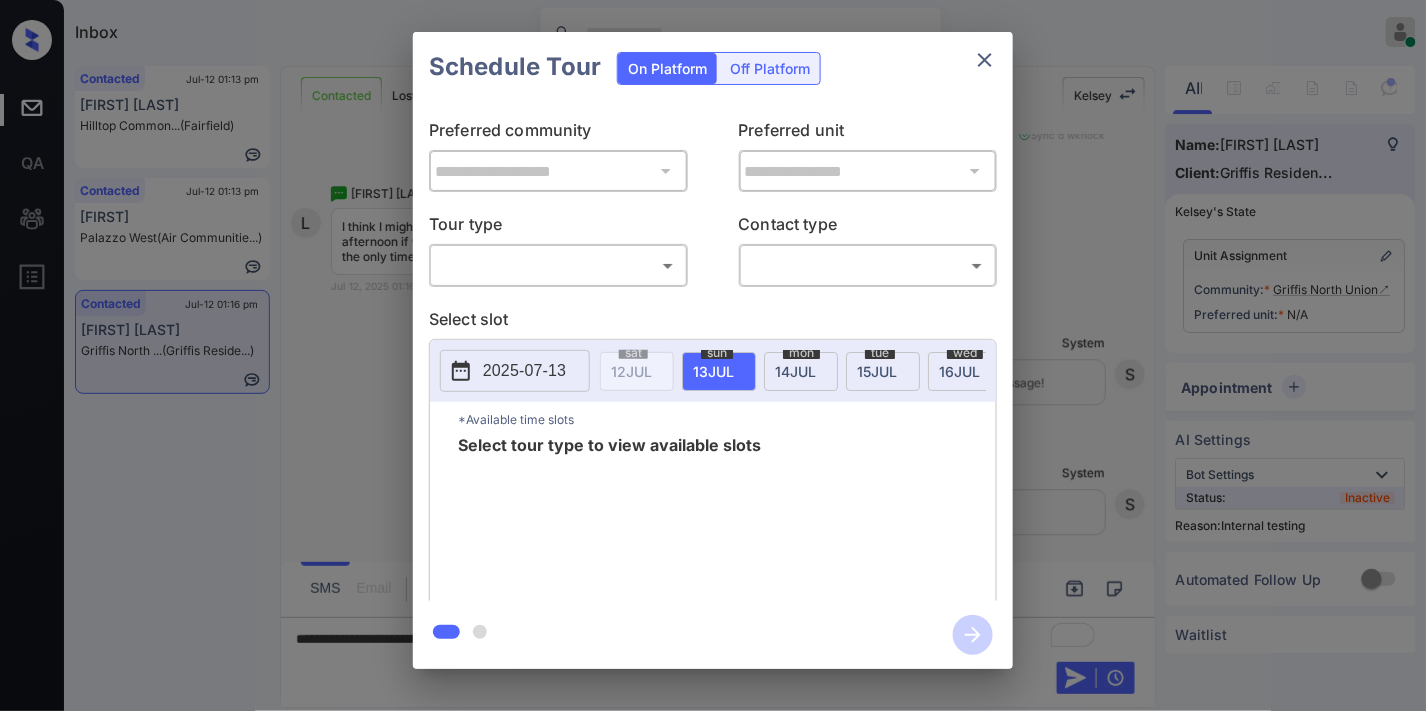 click on "Tour type" at bounding box center [558, 228] 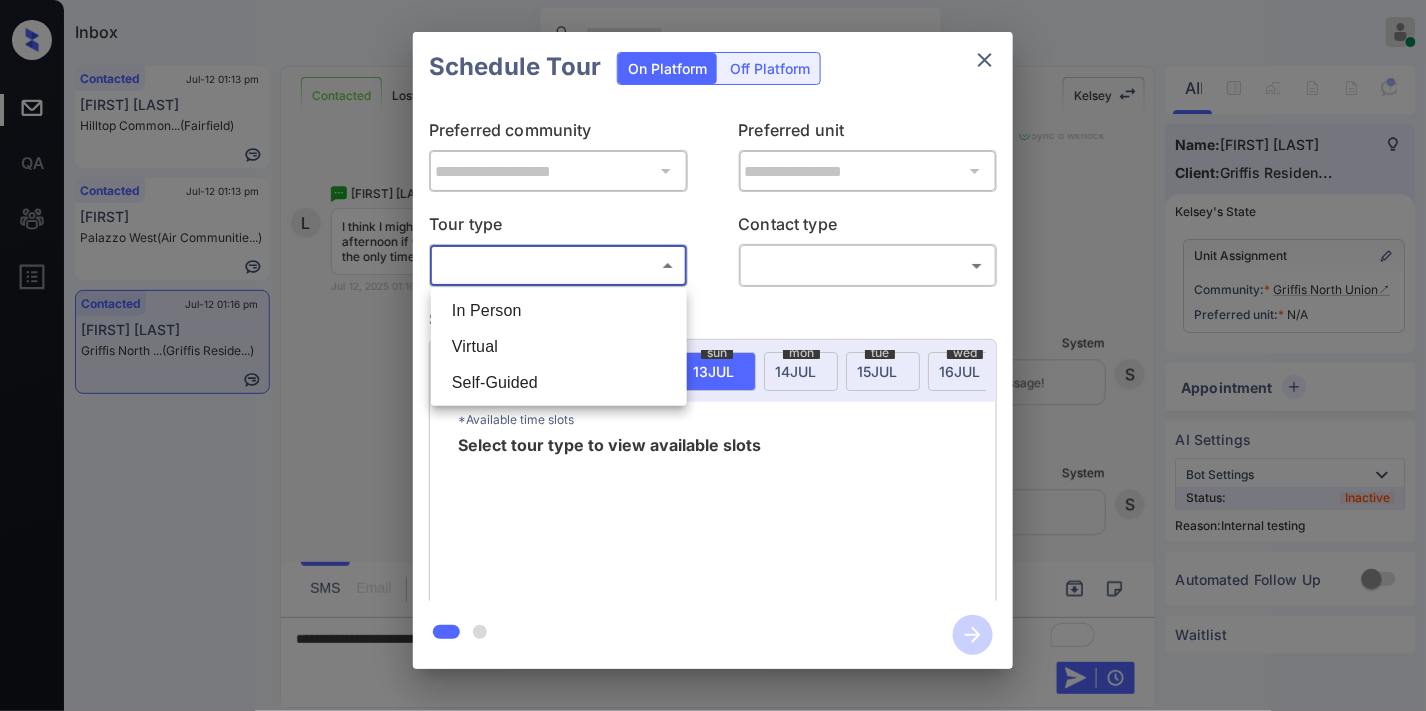 click on "In Person" at bounding box center [559, 311] 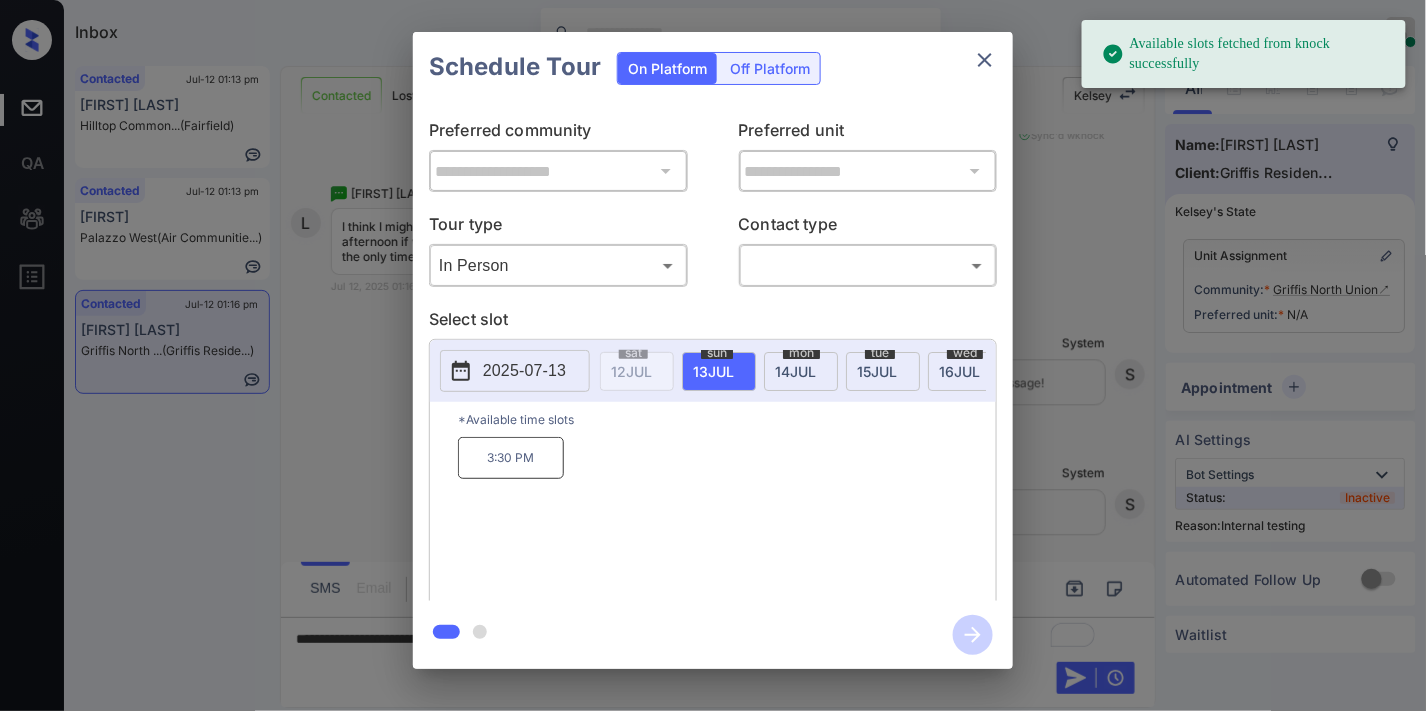 click on "2025-07-13" at bounding box center [524, 371] 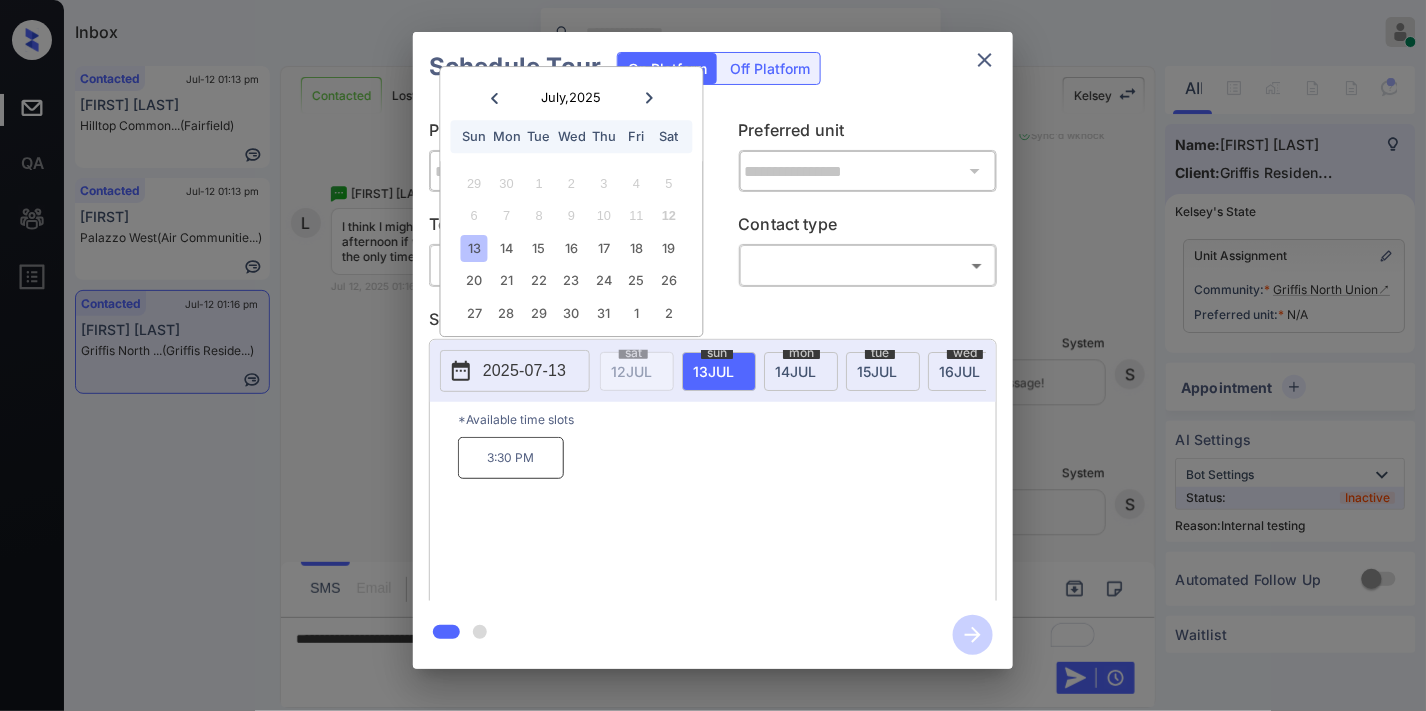 click 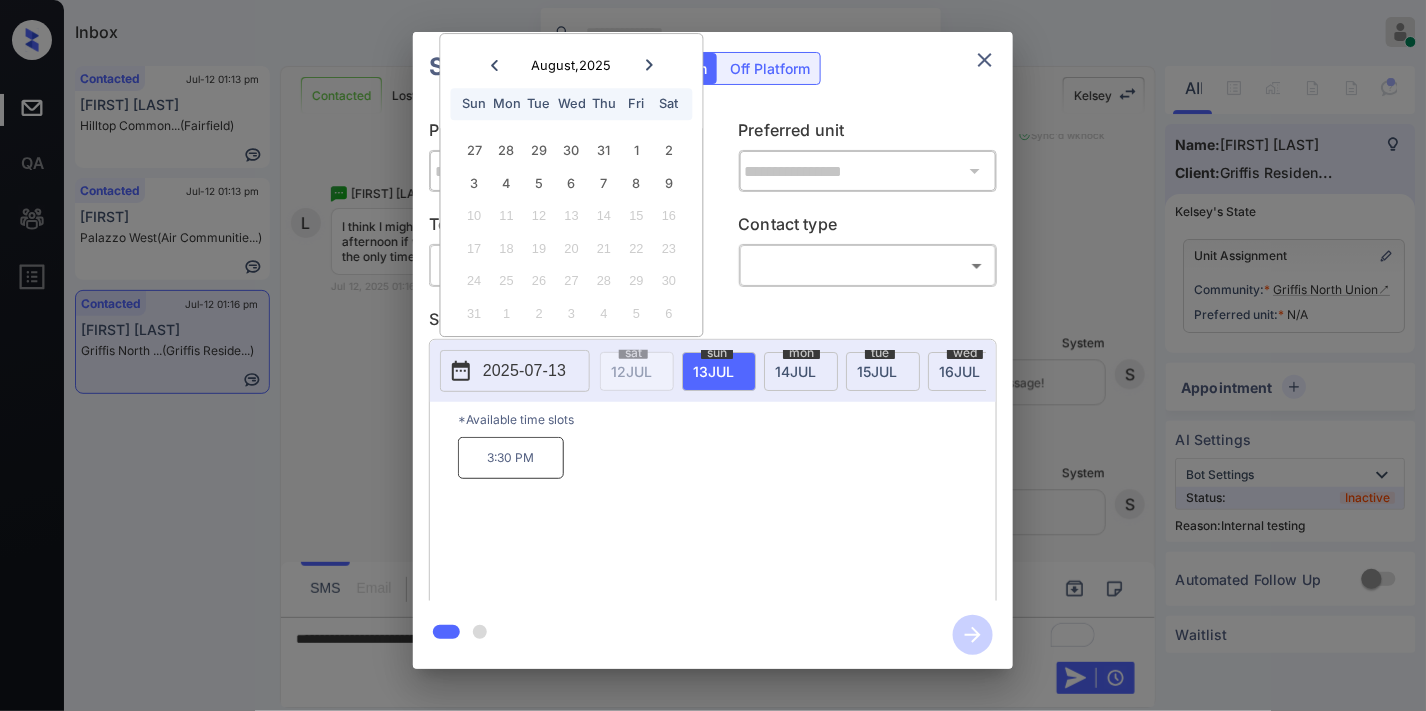 click 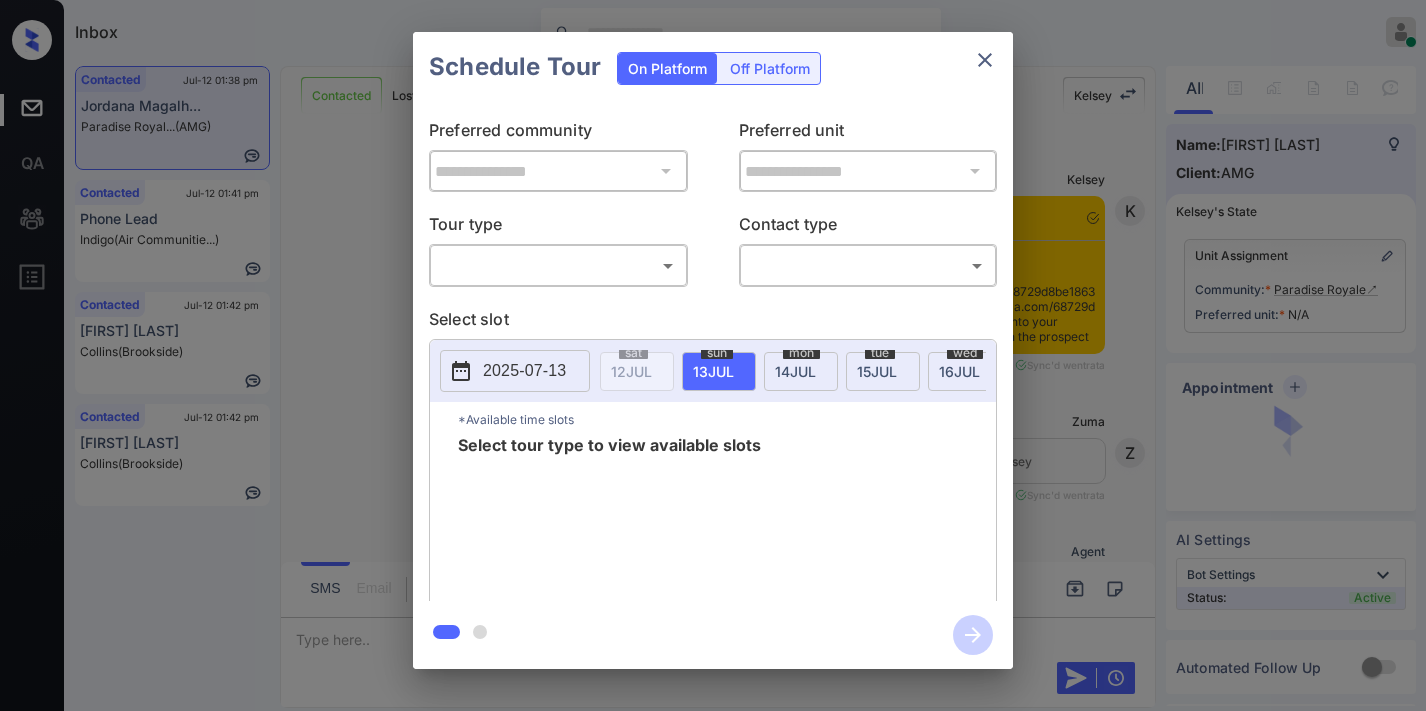 click on "​ ​" at bounding box center [558, 265] 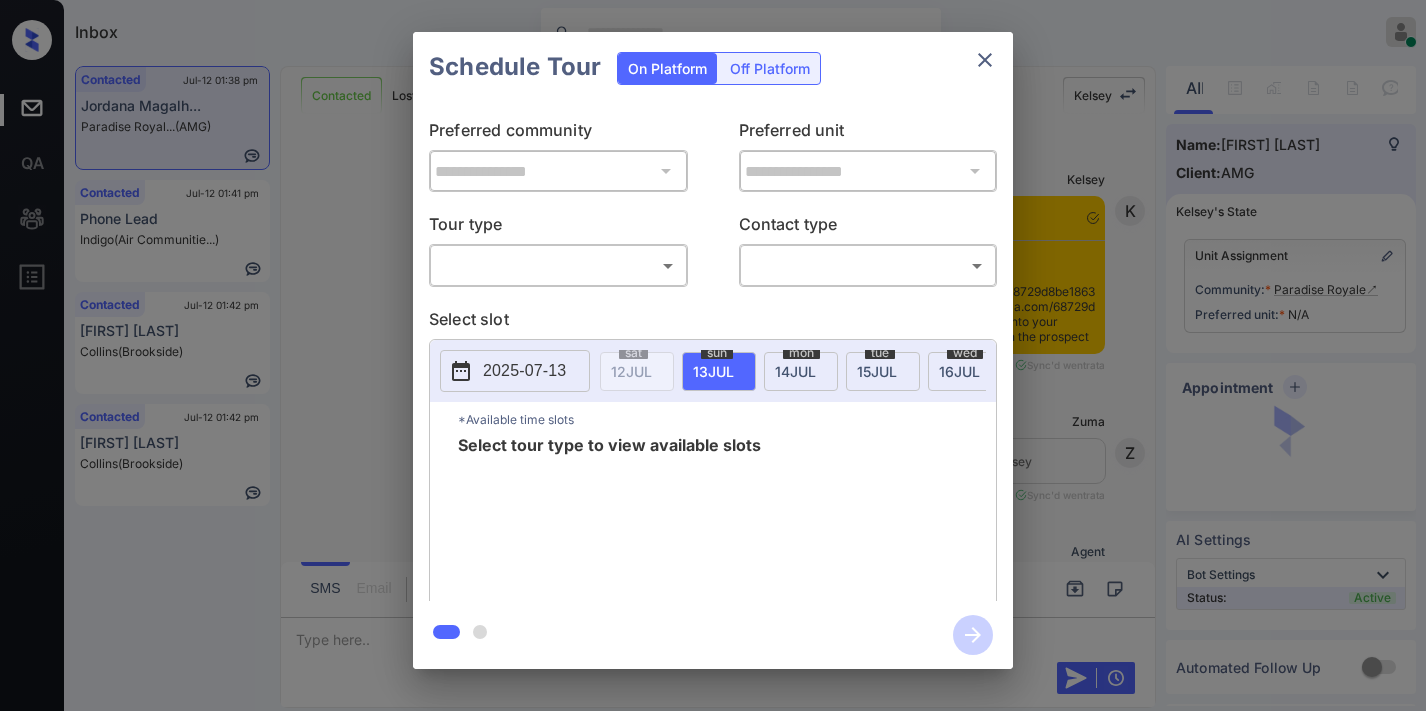 scroll, scrollTop: 0, scrollLeft: 0, axis: both 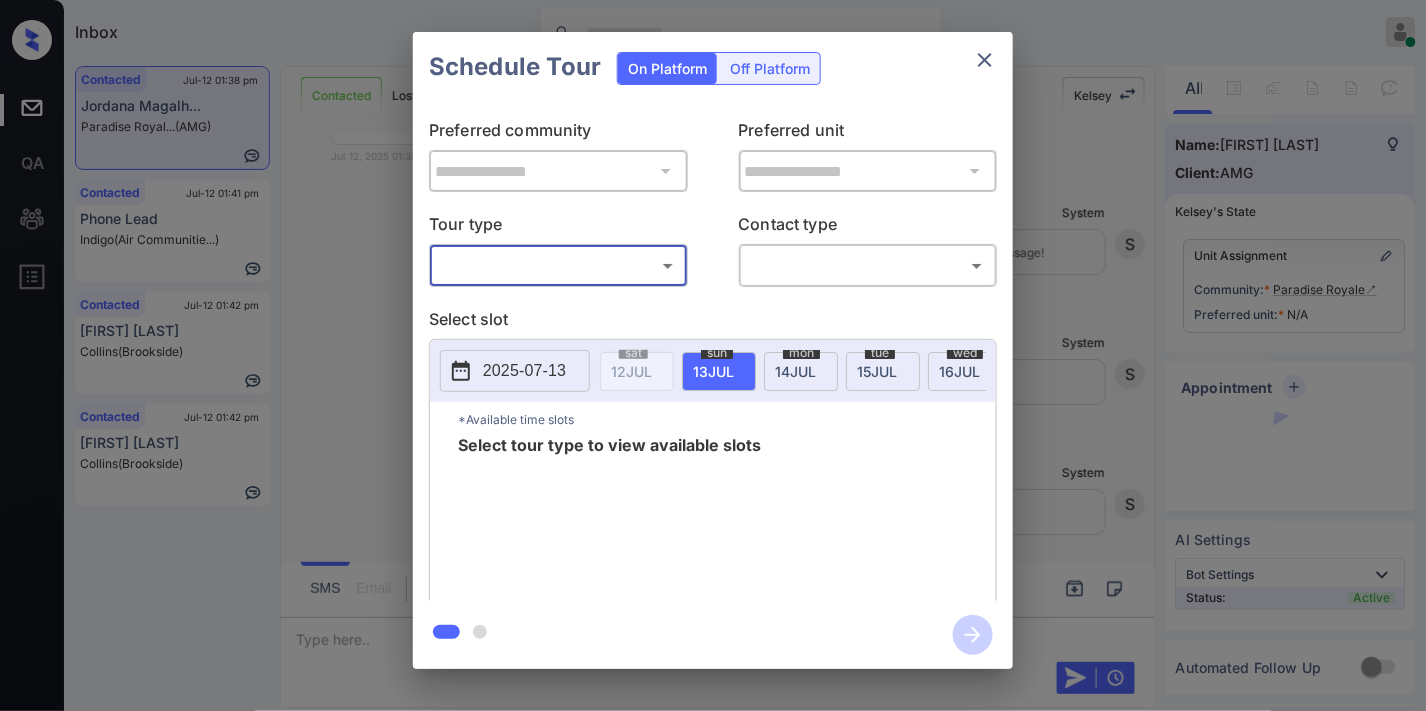 click on "Inbox [FIRST] [LAST] Online Set yourself   offline Set yourself   on break Profile Switch to  dark  mode Sign out Contacted [MONTH]-12 01:38 pm   [FIRST] [LAST]... Paradise Royal...  (AMG) Contacted [MONTH]-12 01:41 pm   Phone Lead Indigo  (Air Communitie...) Contacted [MONTH]-12 01:42 pm   [FIRST] [LAST]  (Brookside) Contacted [MONTH]-12 01:42 pm   [FIRST] [LAST]  (Brookside) Contacted Lost Lead Sentiment: Angry Upon sliding the acknowledgement:  Lead will move to lost stage. * ​ SMS and call option will be set to opt out. AFM will be turned off for the lead. [FIRST] New Message [FIRST] Notes Note: <a href="https://conversation.getzuma.com/68729d8be1863c129cceb1f5">https://conversation.getzuma.com/68729d8be1863c129cceb1f5</a> - Paste this link into your browser to view [FIRST]’s conversation with the prospect [MONTH] 12, 2025 10:38 am  Sync'd w  entrata [FIRST] New Message Zuma Lead transferred to leasing agent: [FIRST] [MONTH] 12, 2025 10:38 am  Sync'd w  entrata [FIRST] New Message Agent [MONTH] 12, 2025 10:38 am [FIRST] New Message [FIRST]" at bounding box center (713, 355) 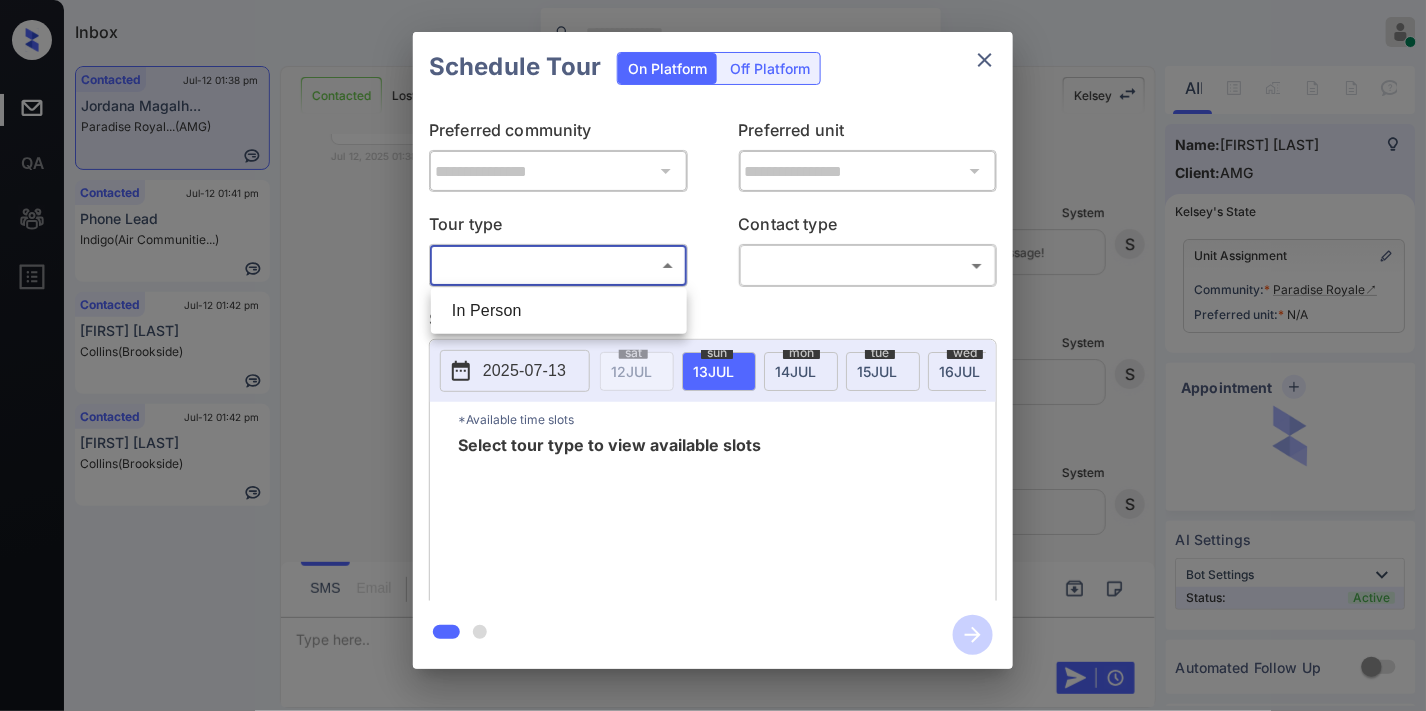 click at bounding box center [713, 355] 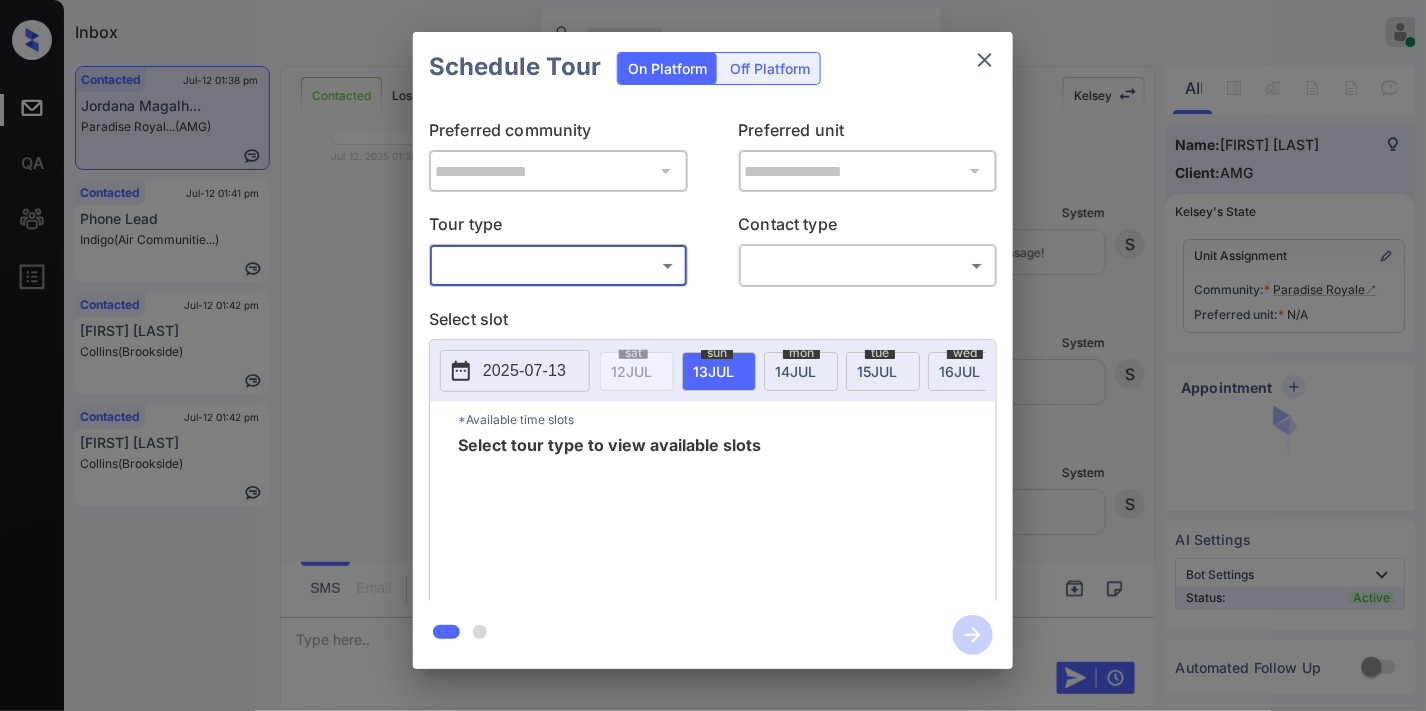 click 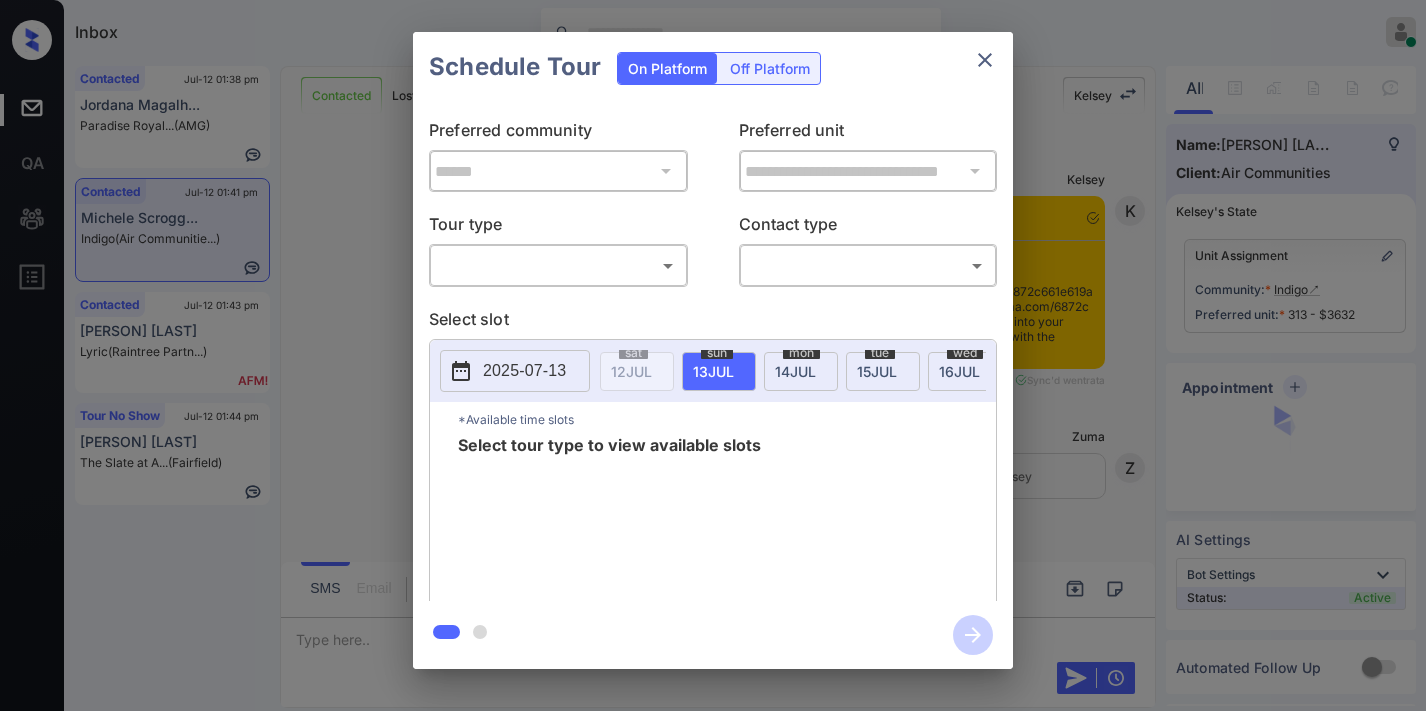 click on "Inbox Samantha Soliven Online Set yourself   offline Set yourself   on break Profile Switch to  dark  mode Sign out Contacted Jul-12 01:38 pm   Jordana Magalh... Paradise Royal...  (AMG) Contacted Jul-12 01:41 pm   Michele Scrogg... Indigo  (Air Communitie...) Contacted Jul-12 01:43 pm   Daniel Lead Lyric  (Raintree Partn...) Tour No Show Jul-12 01:44 pm   Sandra Sabino The Slate at A...  (Fairfield) Contacted Lost Lead Sentiment: Angry Upon sliding the acknowledgement:  Lead will move to lost stage. * ​ SMS and call option will be set to opt out. AFM will be turned off for the lead. Kelsey New Message Kelsey Notes Note: <a href="https://conversation.getzuma.com/6872c661e619ad7e1d8700f1">https://conversation.getzuma.com/6872c661e619ad7e1d8700f1</a> - Paste this link into your browser to view Kelsey’s conversation with the prospect Jul 12, 2025 01:32 pm  Sync'd w  entrata K New Message Zuma Lead transferred to leasing agent: kelsey Jul 12, 2025 01:32 pm Z New Message Agent Jul 12, 2025 01:32 pm A Kelsey K" at bounding box center [713, 355] 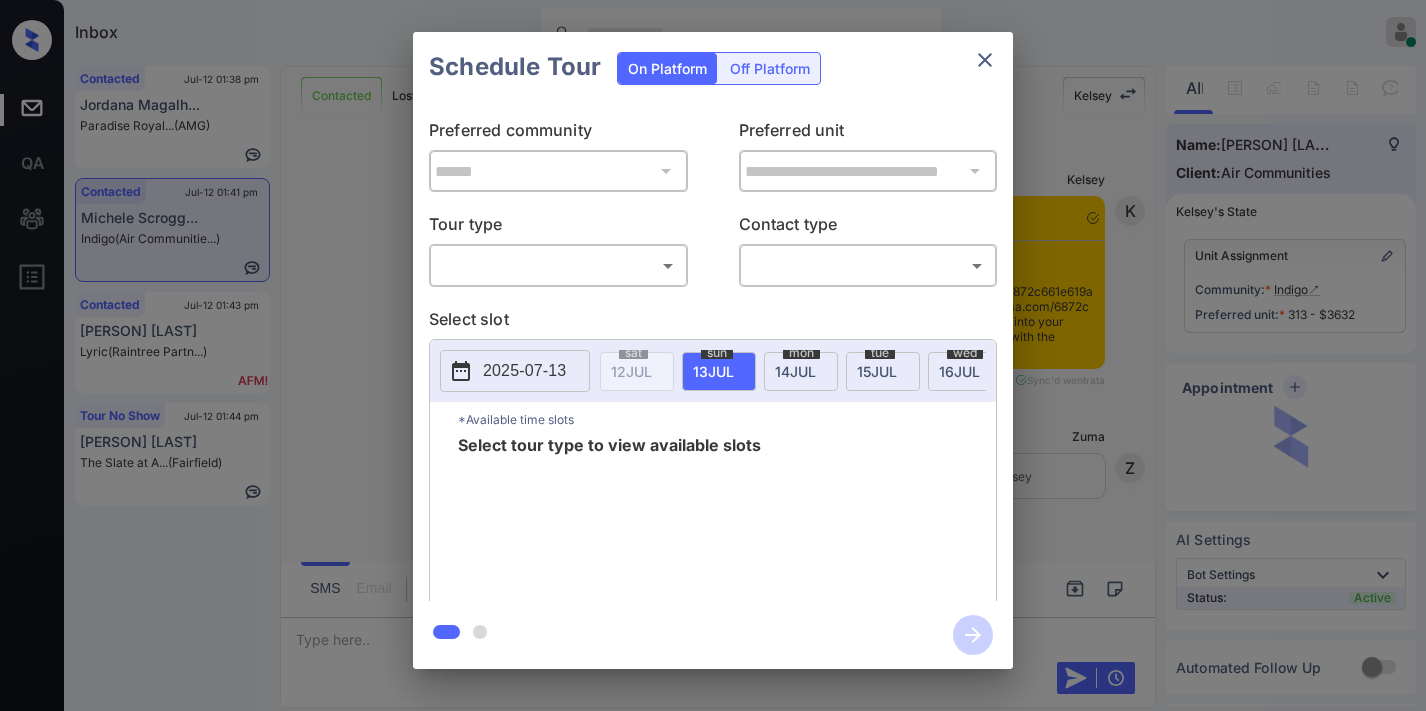 scroll, scrollTop: 0, scrollLeft: 0, axis: both 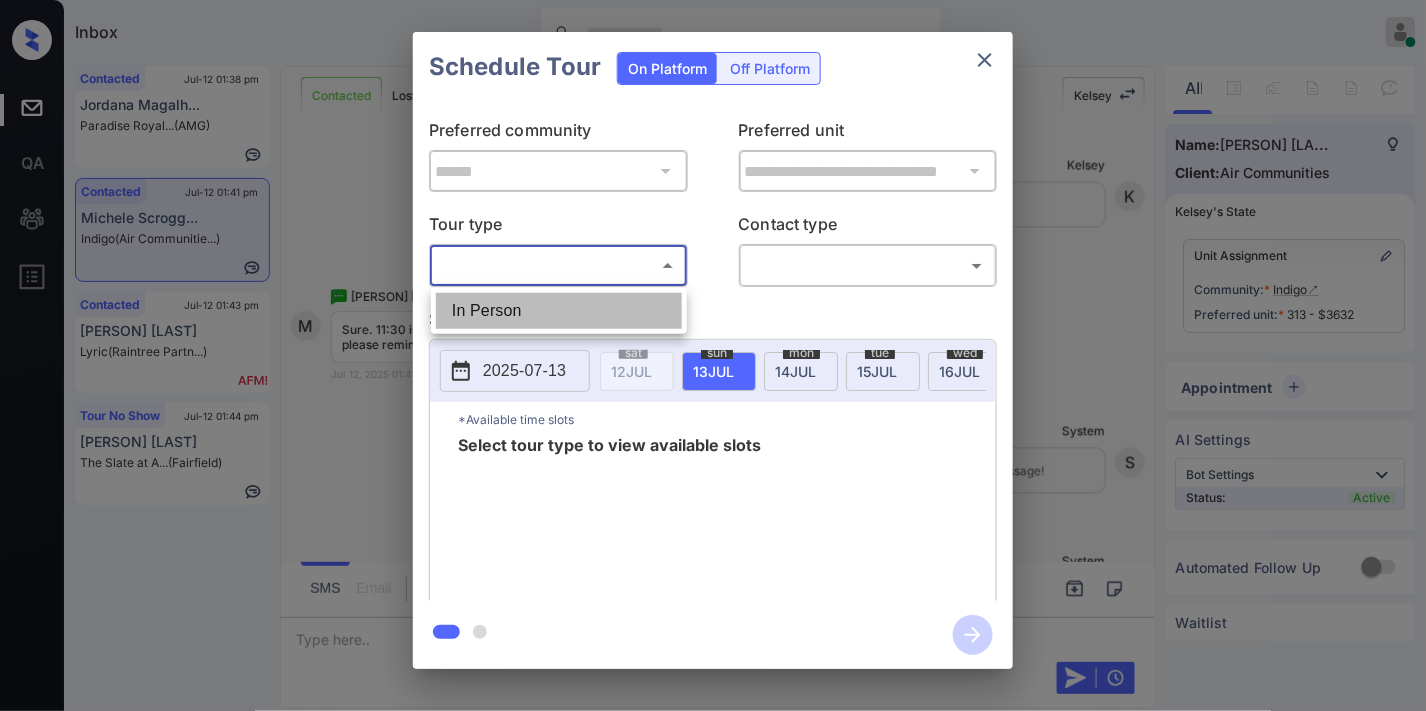 click on "In Person" at bounding box center [559, 311] 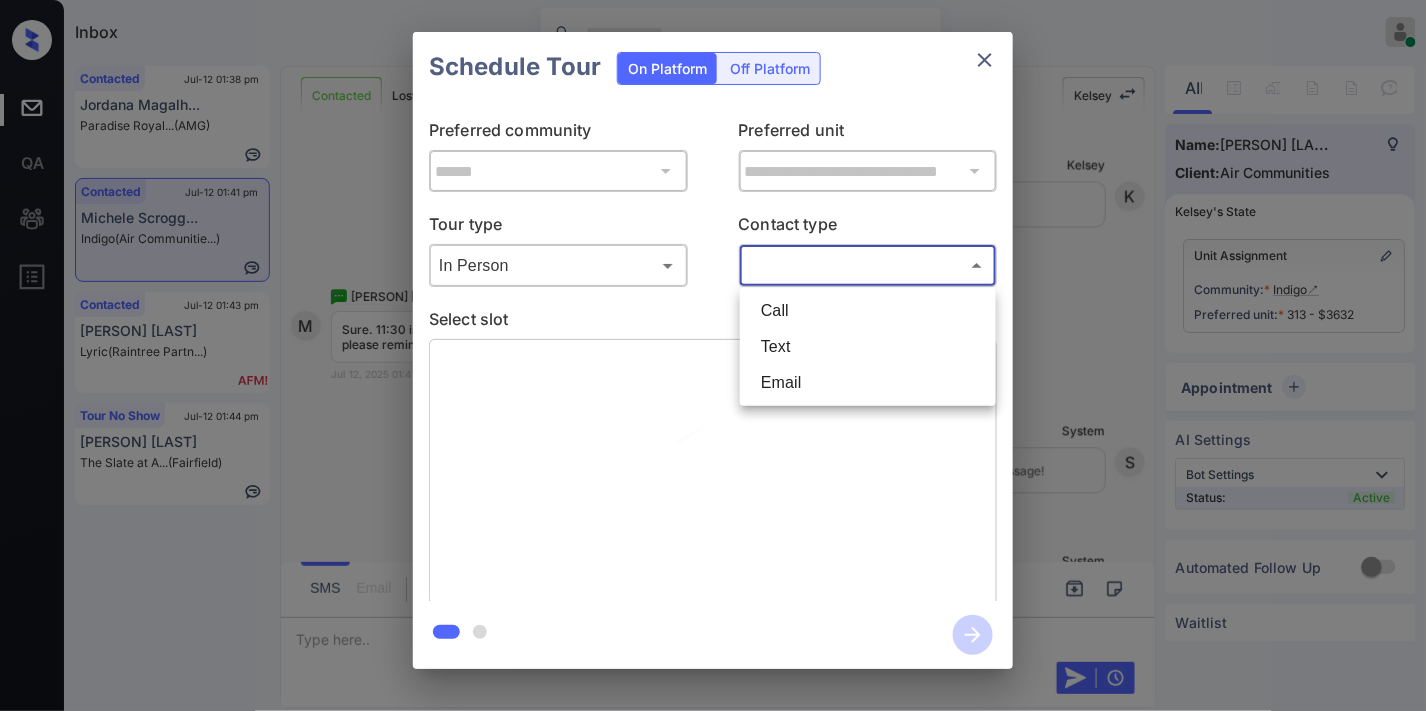 click on "Inbox Samantha Soliven Online Set yourself   offline Set yourself   on break Profile Switch to  dark  mode Sign out Contacted Jul-12 01:38 pm   Jordana Magalh... Paradise Royal...  (AMG) Contacted Jul-12 01:41 pm   Michele Scrogg... Indigo  (Air Communitie...) Contacted Jul-12 01:43 pm   Daniel Lead Lyric  (Raintree Partn...) Tour No Show Jul-12 01:44 pm   Sandra Sabino The Slate at A...  (Fairfield) Contacted Lost Lead Sentiment: Angry Upon sliding the acknowledgement:  Lead will move to lost stage. * ​ SMS and call option will be set to opt out. AFM will be turned off for the lead. Kelsey New Message Kelsey Notes Note: <a href="https://conversation.getzuma.com/6872c661e619ad7e1d8700f1">https://conversation.getzuma.com/6872c661e619ad7e1d8700f1</a> - Paste this link into your browser to view Kelsey’s conversation with the prospect Jul 12, 2025 01:32 pm  Sync'd w  entrata K New Message Zuma Lead transferred to leasing agent: kelsey Jul 12, 2025 01:32 pm Z New Message Agent Jul 12, 2025 01:32 pm A Kelsey K" at bounding box center [713, 355] 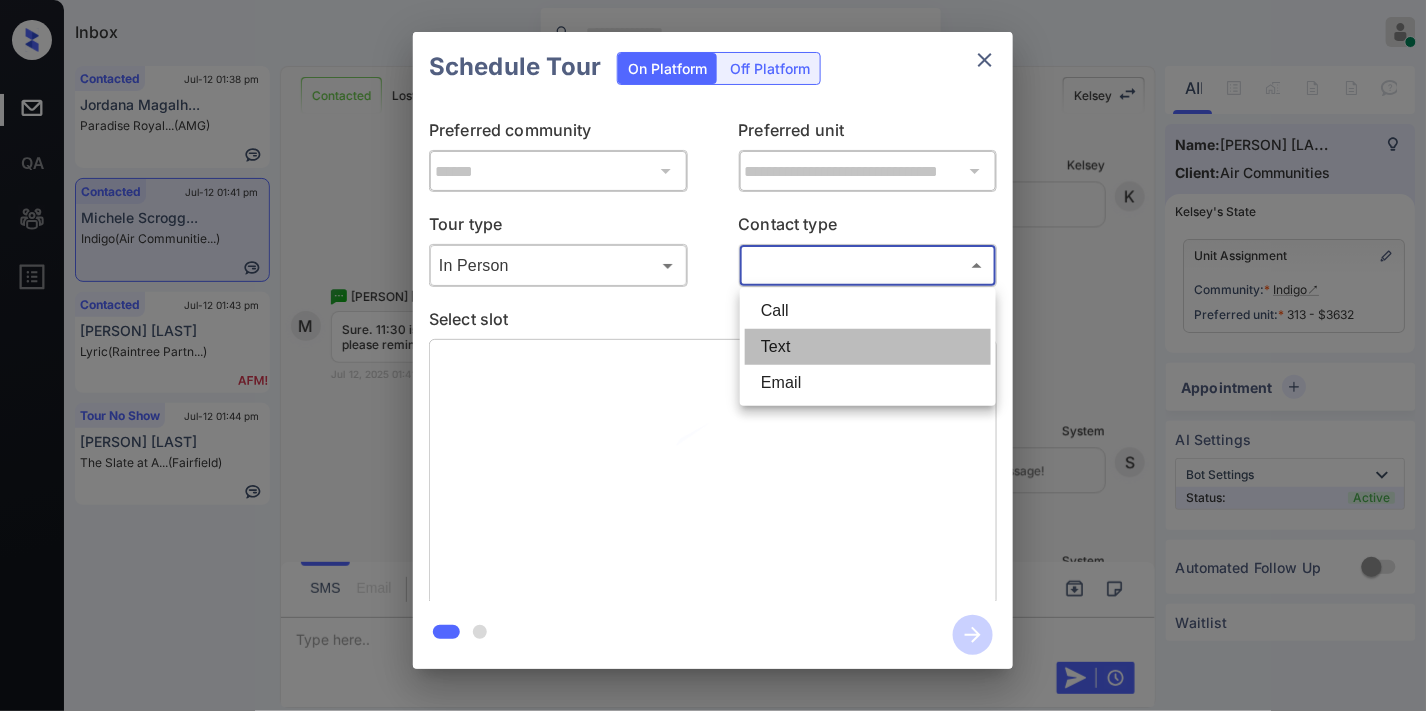 click on "Text" at bounding box center [868, 347] 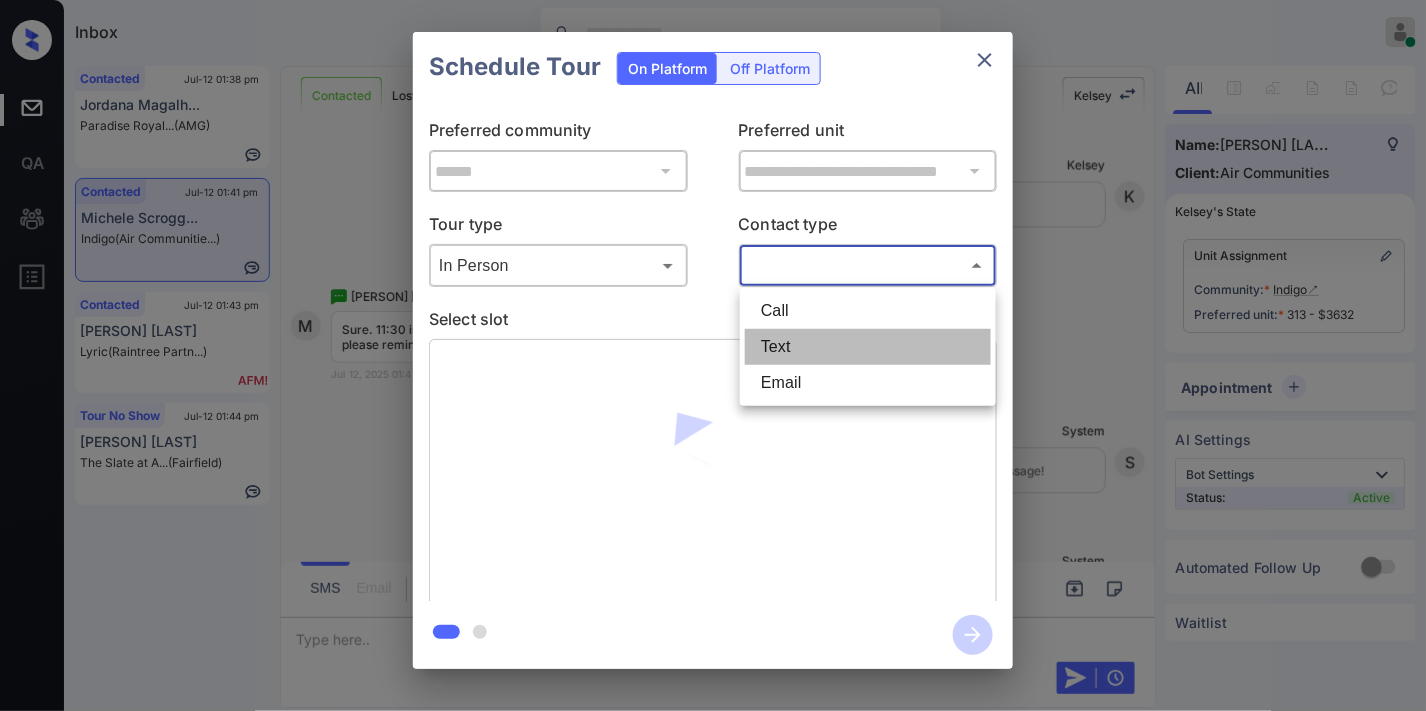 type on "****" 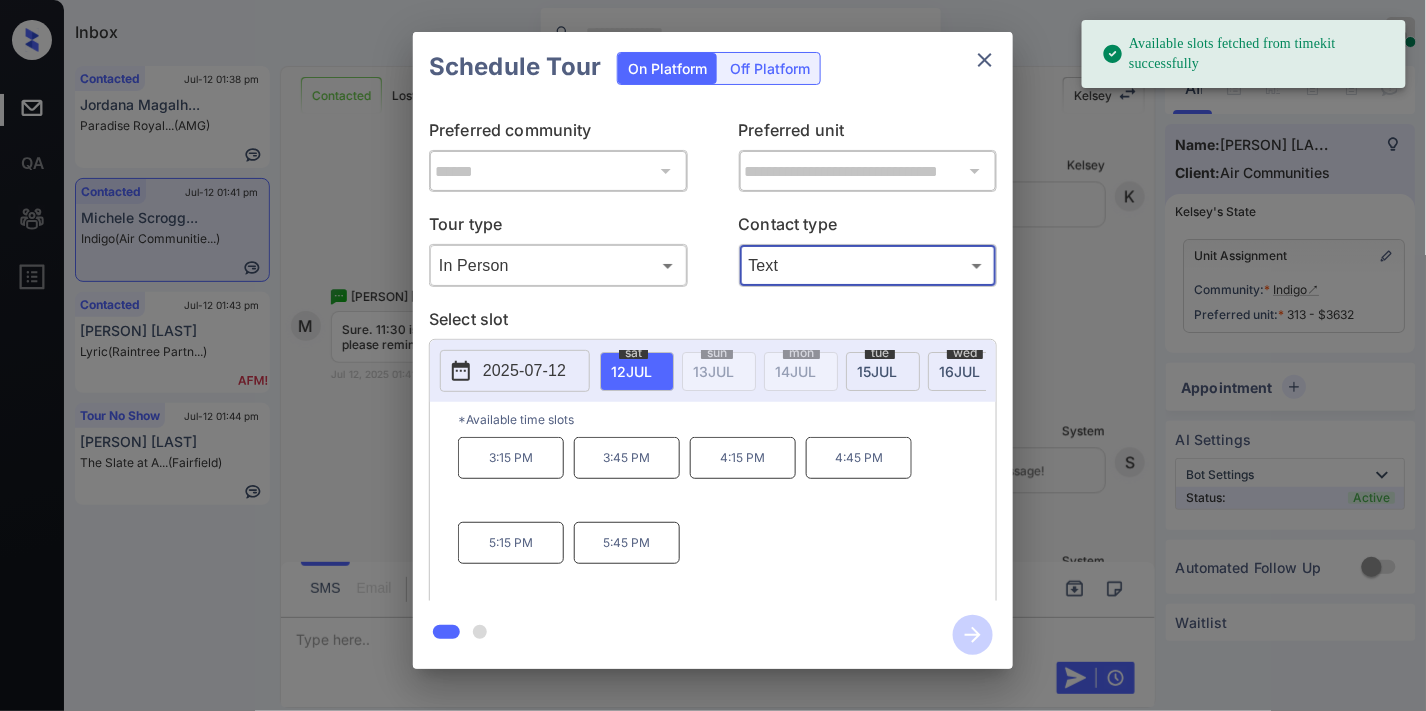 click on "2025-07-12" at bounding box center (524, 371) 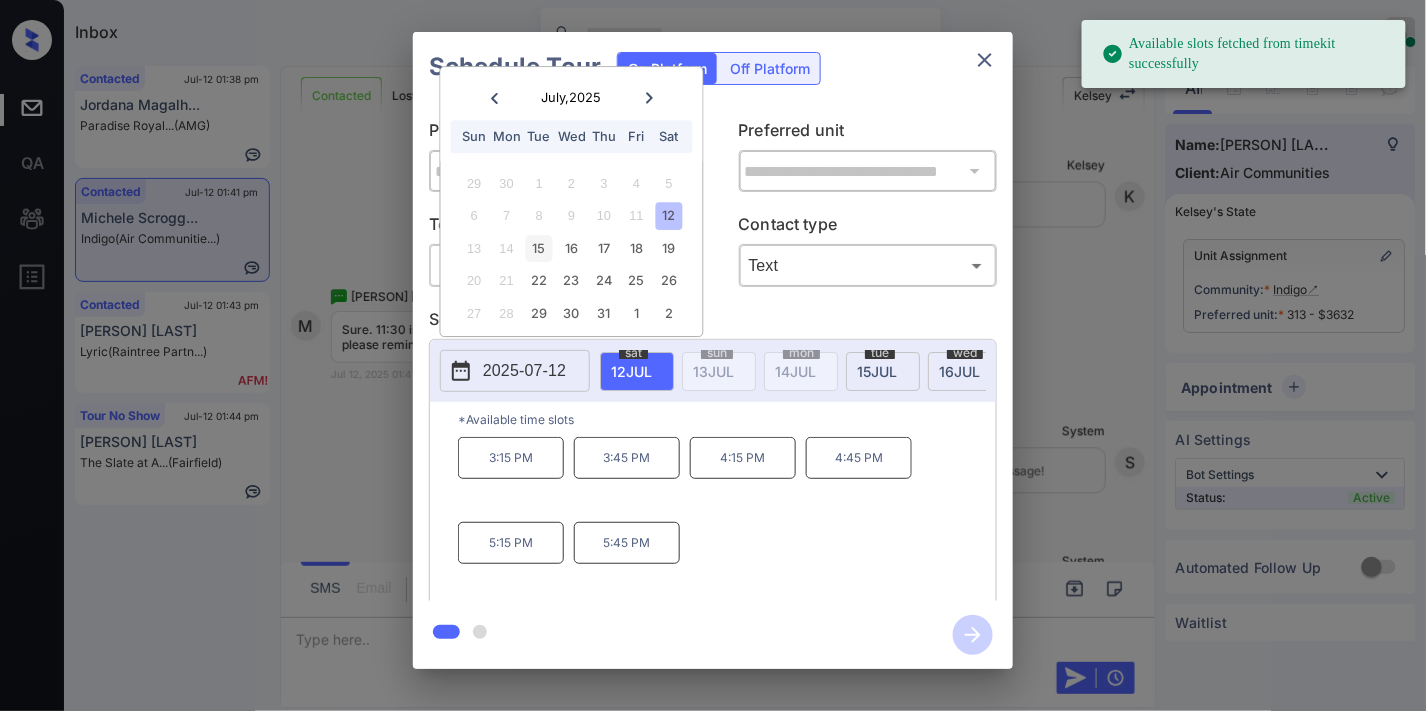 click on "15" at bounding box center (539, 248) 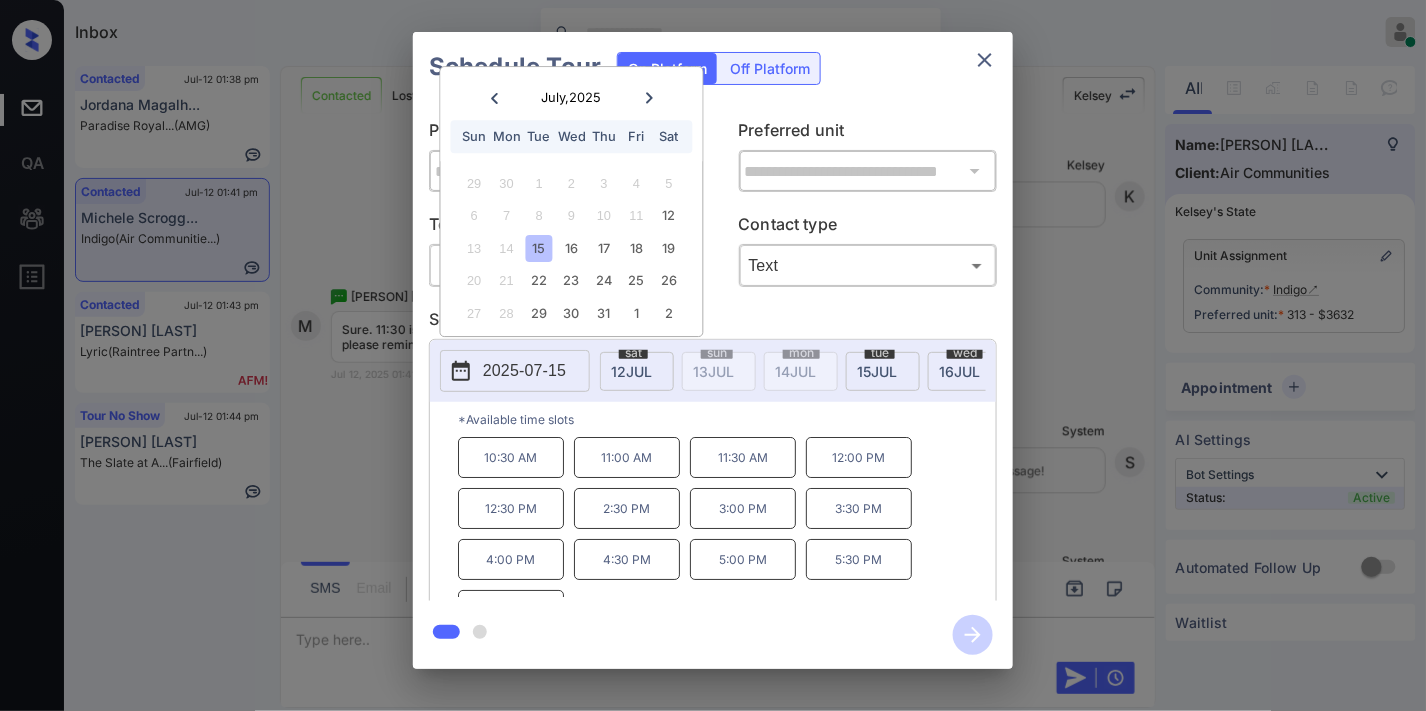 click on "11:30 AM" at bounding box center (743, 457) 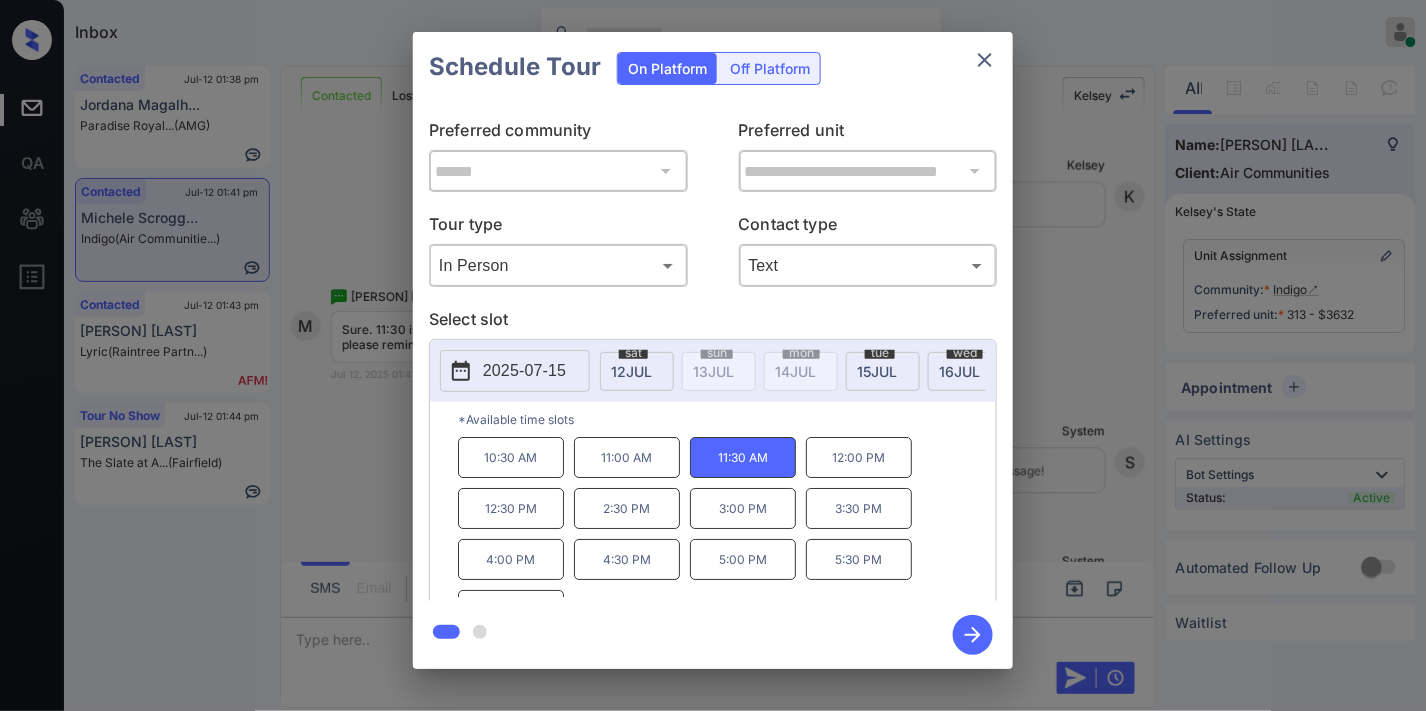 click 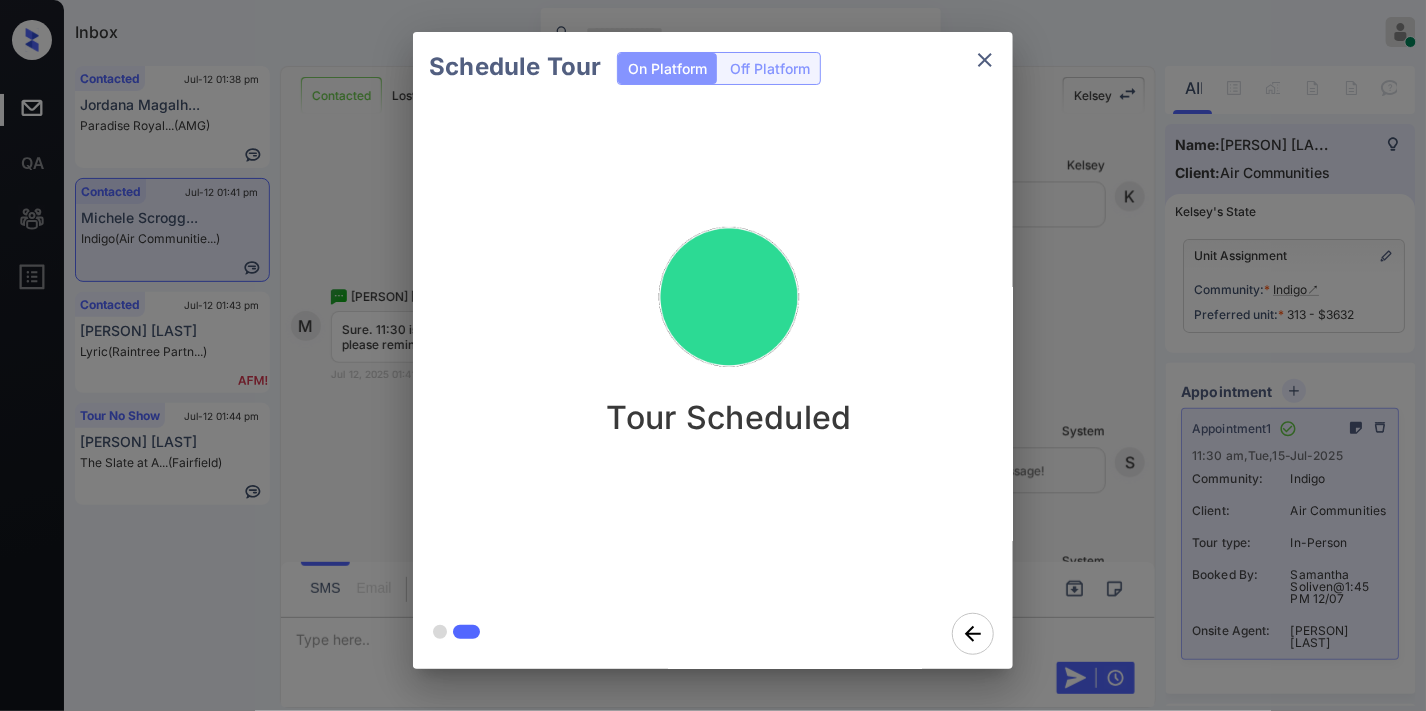 click at bounding box center [985, 60] 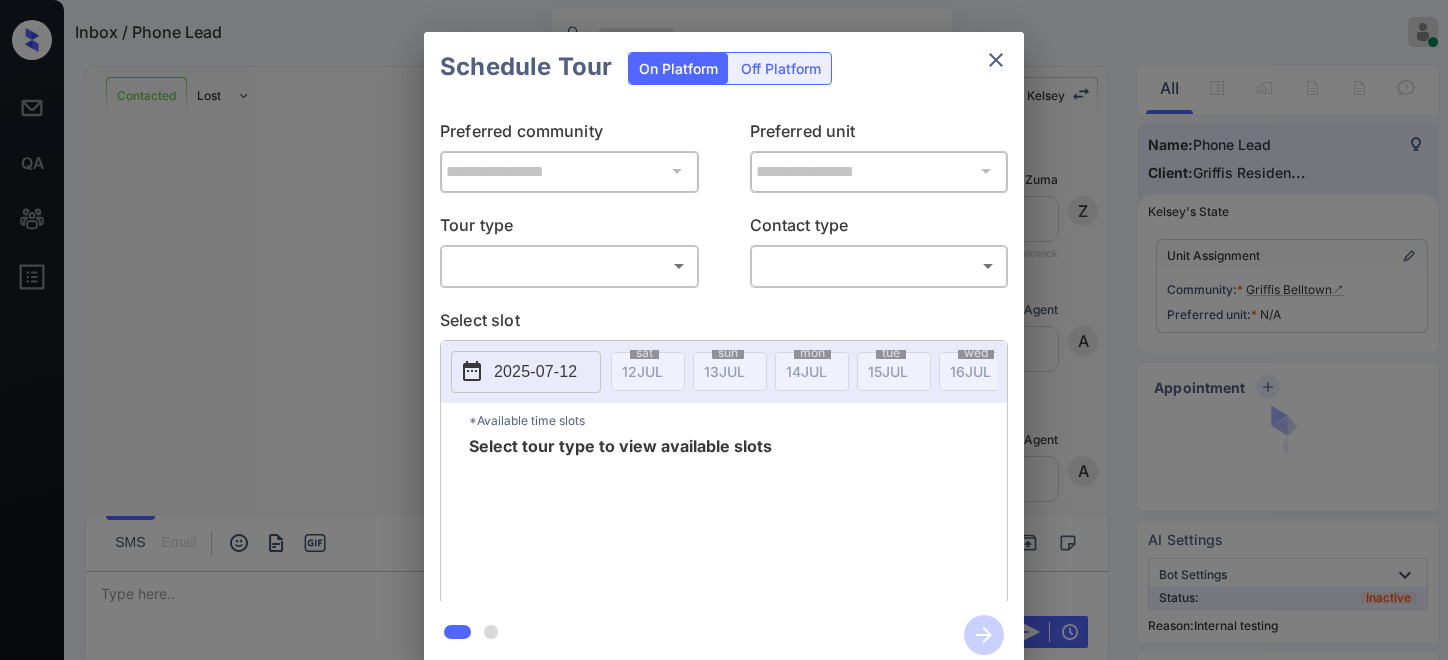 click on "Inbox / Phone Lead [FIRST] [LAST] Online Set yourself   offline Set yourself   on break Profile Switch to  dark  mode Sign out Contacted Lost Lead Sentiment: Angry Upon sliding the acknowledgement:  Lead will move to lost stage. * ​ SMS and call option will be set to opt out. AFM will be turned off for the lead. [FIRST] New Message Zuma Lead transferred to leasing agent: [FIRST] [MONTH] 12, 2025 10:15 am  Sync'd w  knock Z New Message Agent Lead created via callToText in Inbound stage. [MONTH] 12, 2025 10:15 am A New Message Agent AFM Request sent to [FIRST]. [MONTH] 12, 2025 10:15 am A New Message [FIRST] Hi, this is [FIRST] reaching out because I saw you submitted an inquiry for Griffis Belltown. Would you like to schedule a tour or know any additional information? Also, please confirm that this is the best method to contact you. [MONTH] 12, 2025 10:15 am   | TemplateAFMSms  Sync'd w  knock K New Message [FIRST] Lead archived by [FIRST]! [MONTH] 12, 2025 10:15 am K New Message Phone Lead [MONTH] 12, 2025 10:16 am    Sync'd w  knock P" at bounding box center [724, 330] 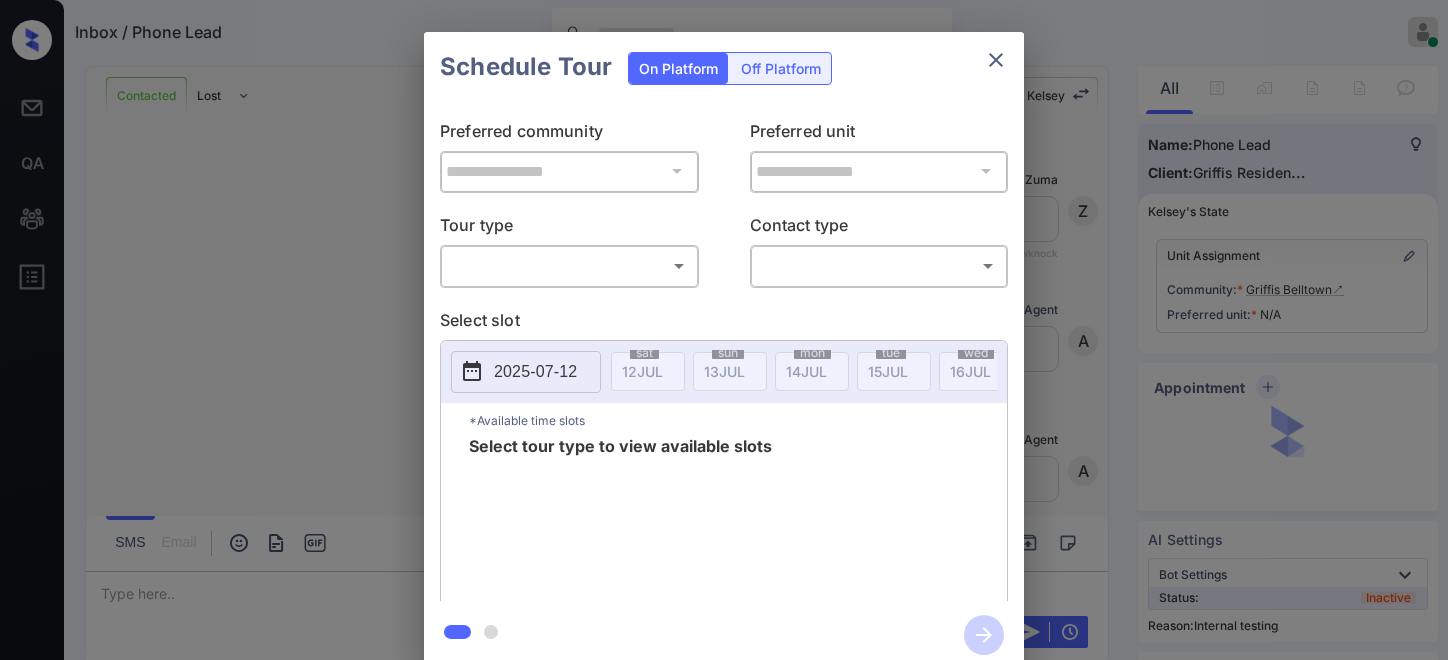 scroll, scrollTop: 0, scrollLeft: 0, axis: both 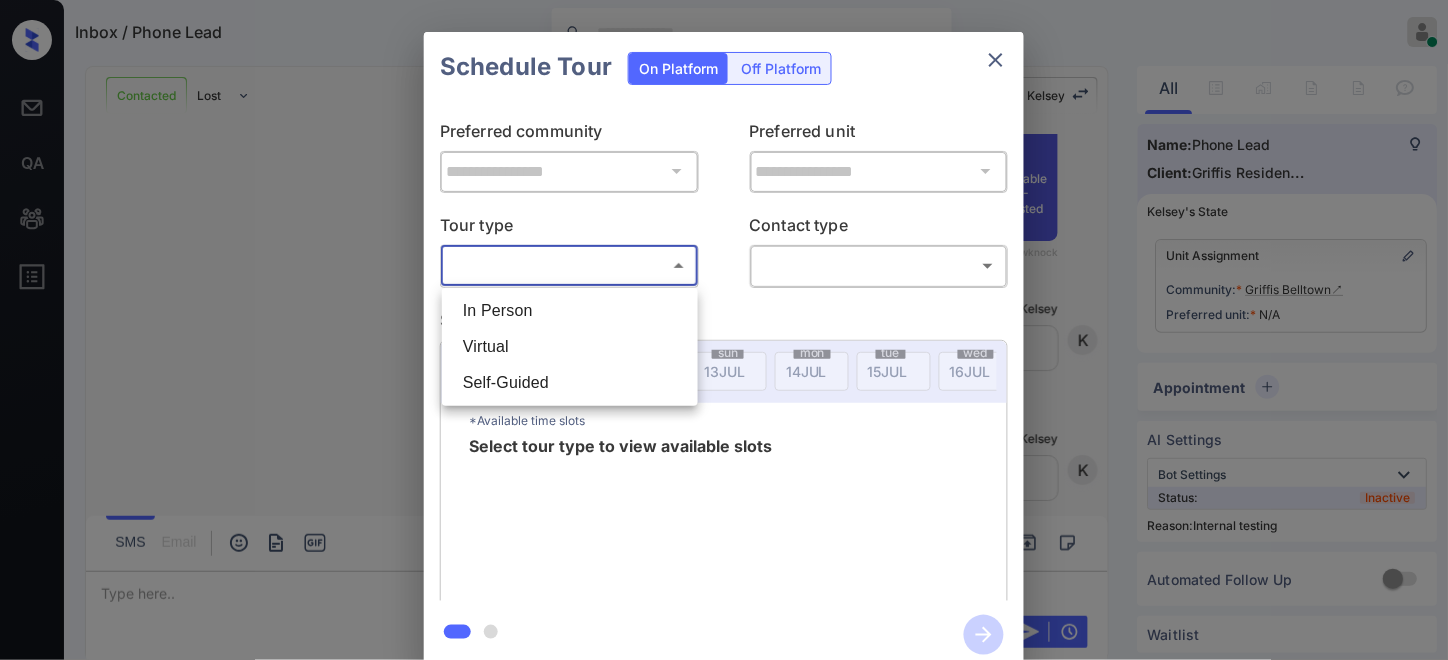 click on "In Person" at bounding box center [570, 311] 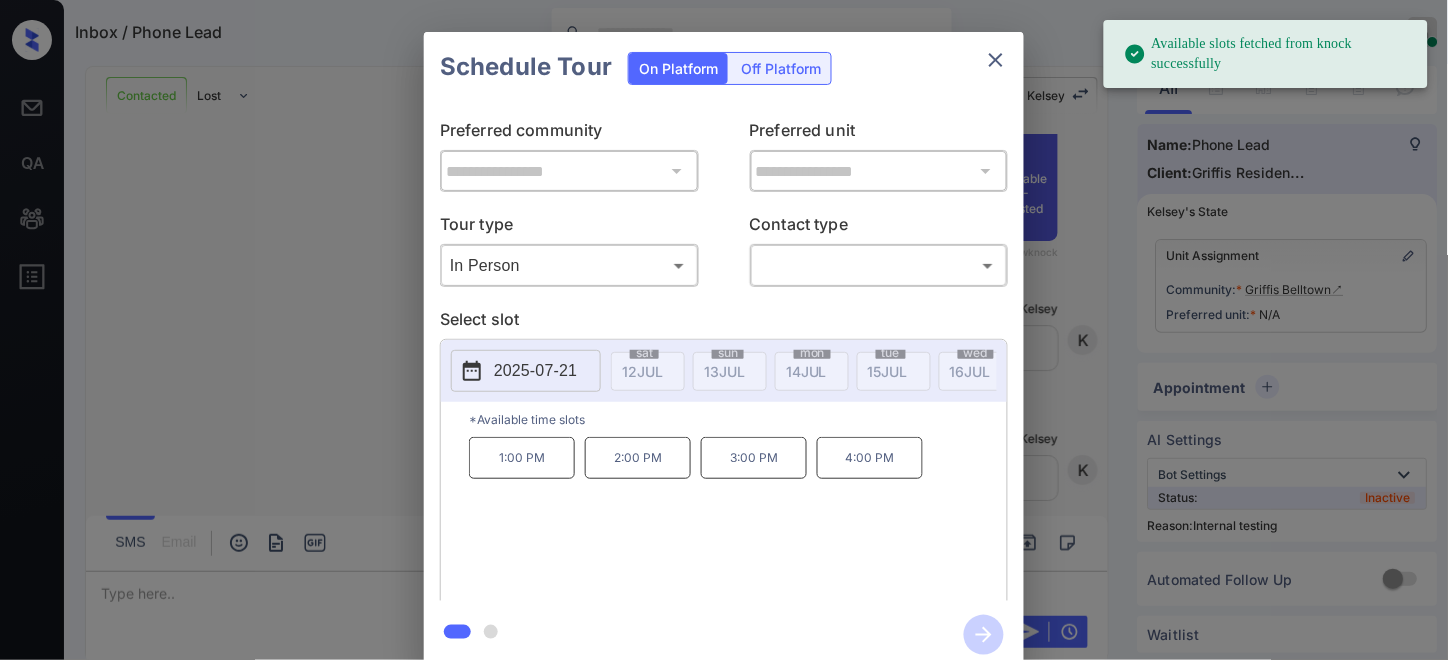 click on "2025-07-21" at bounding box center (535, 371) 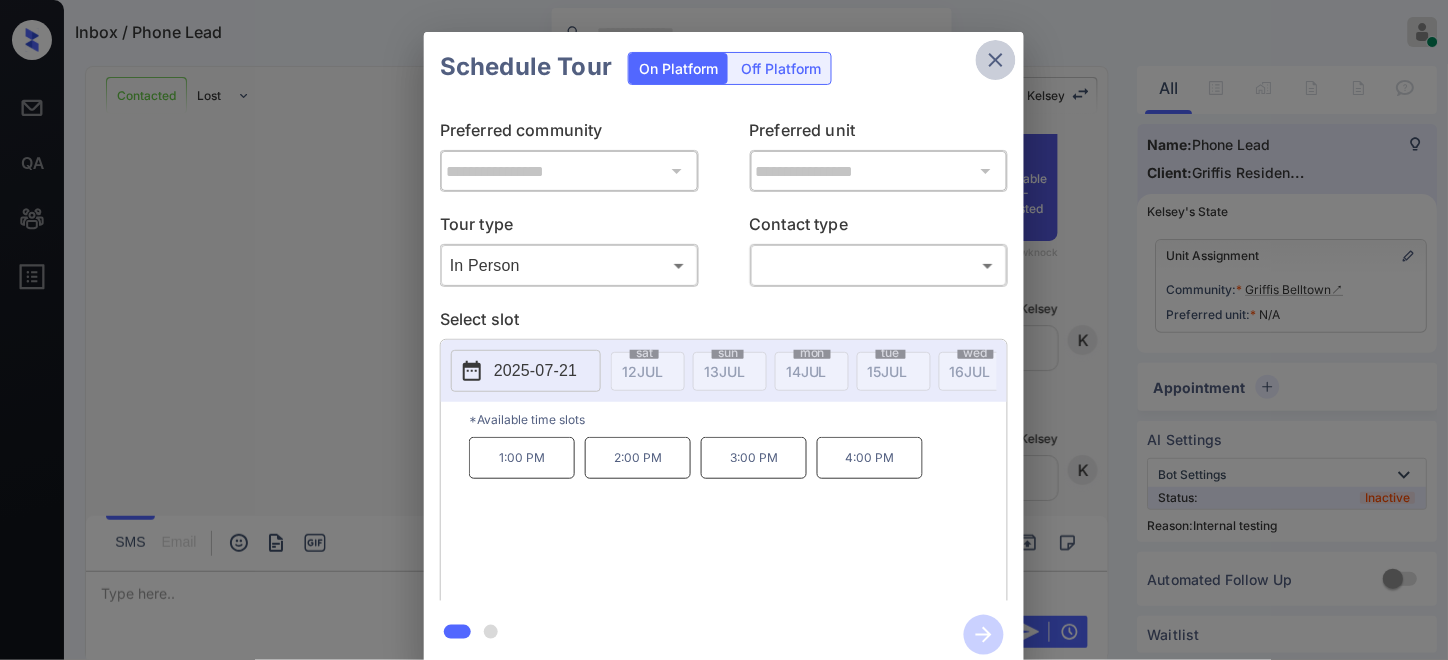 click 